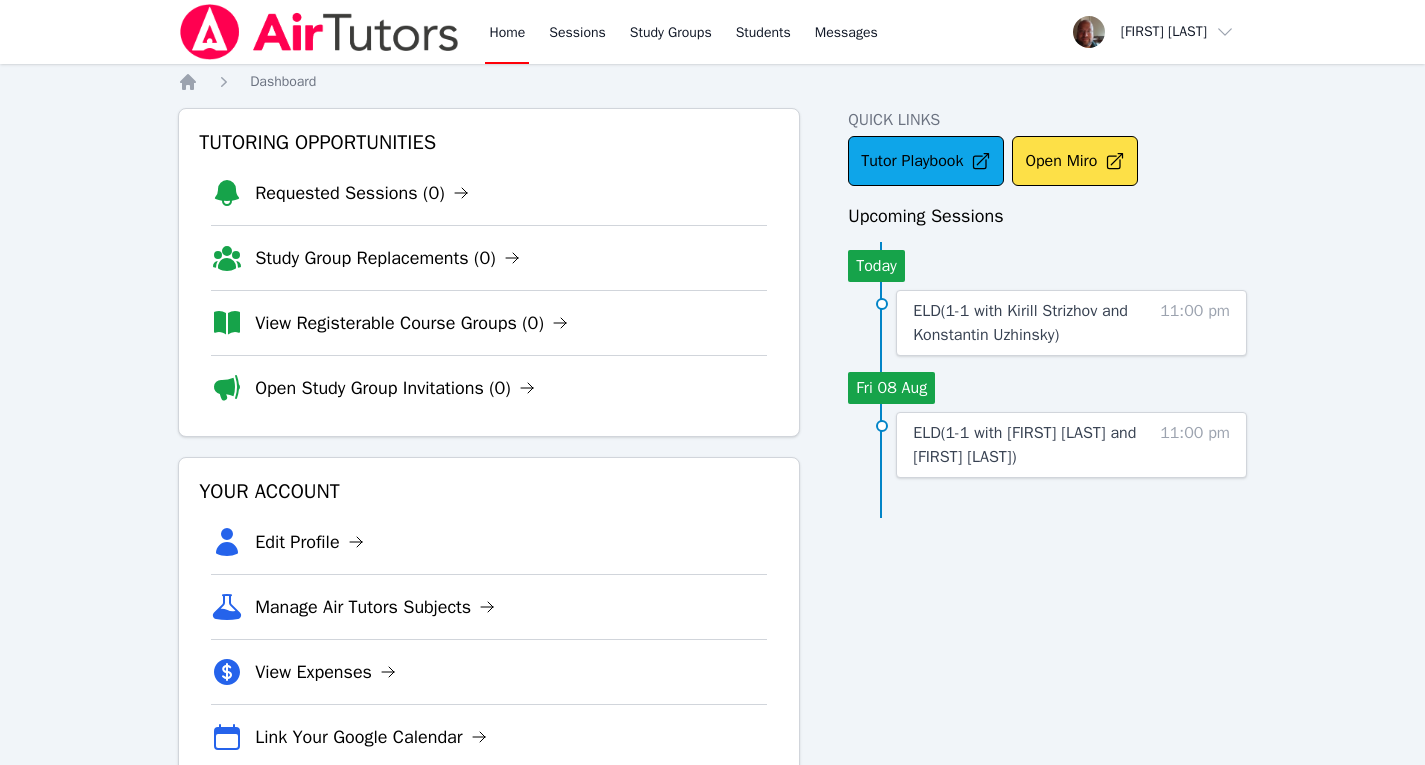 scroll, scrollTop: 61, scrollLeft: 0, axis: vertical 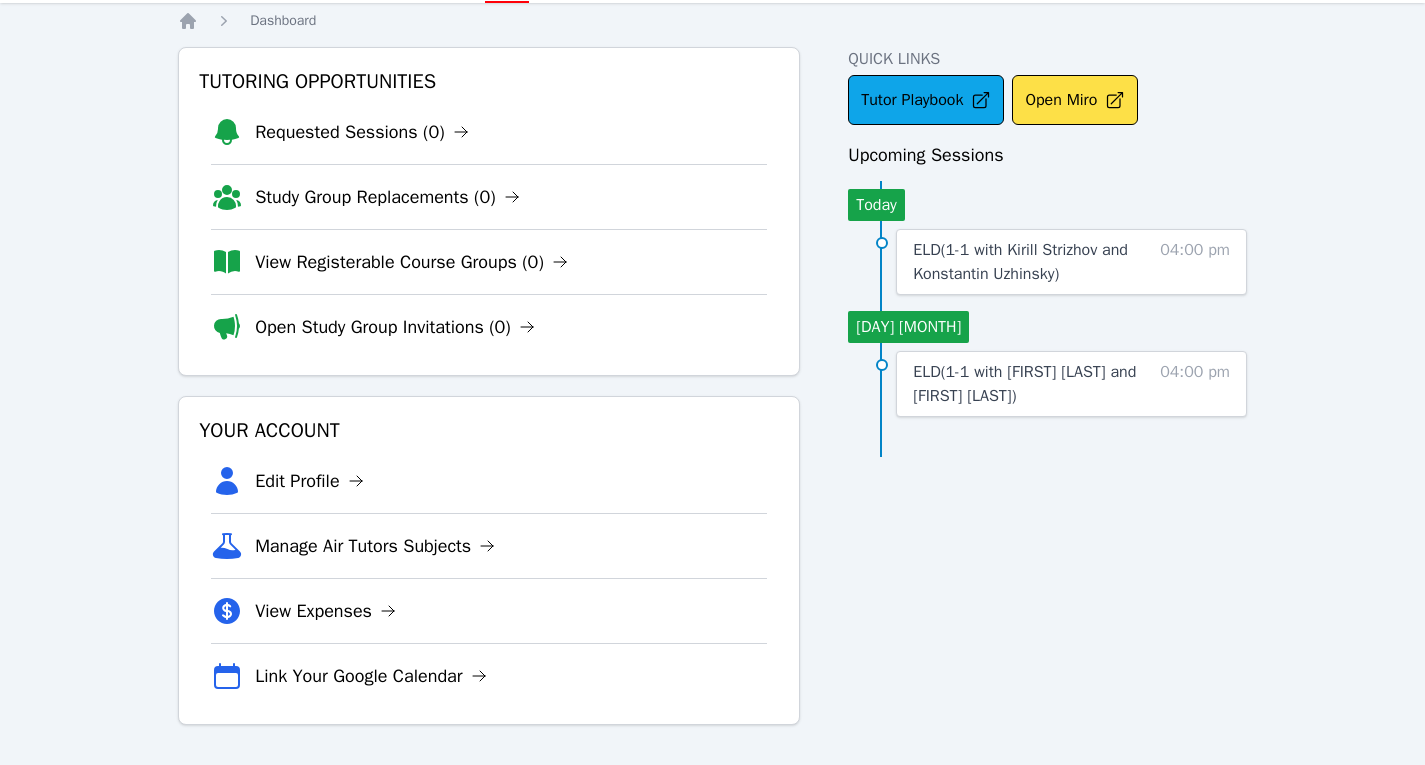 drag, startPoint x: 1048, startPoint y: 248, endPoint x: 1010, endPoint y: 248, distance: 38 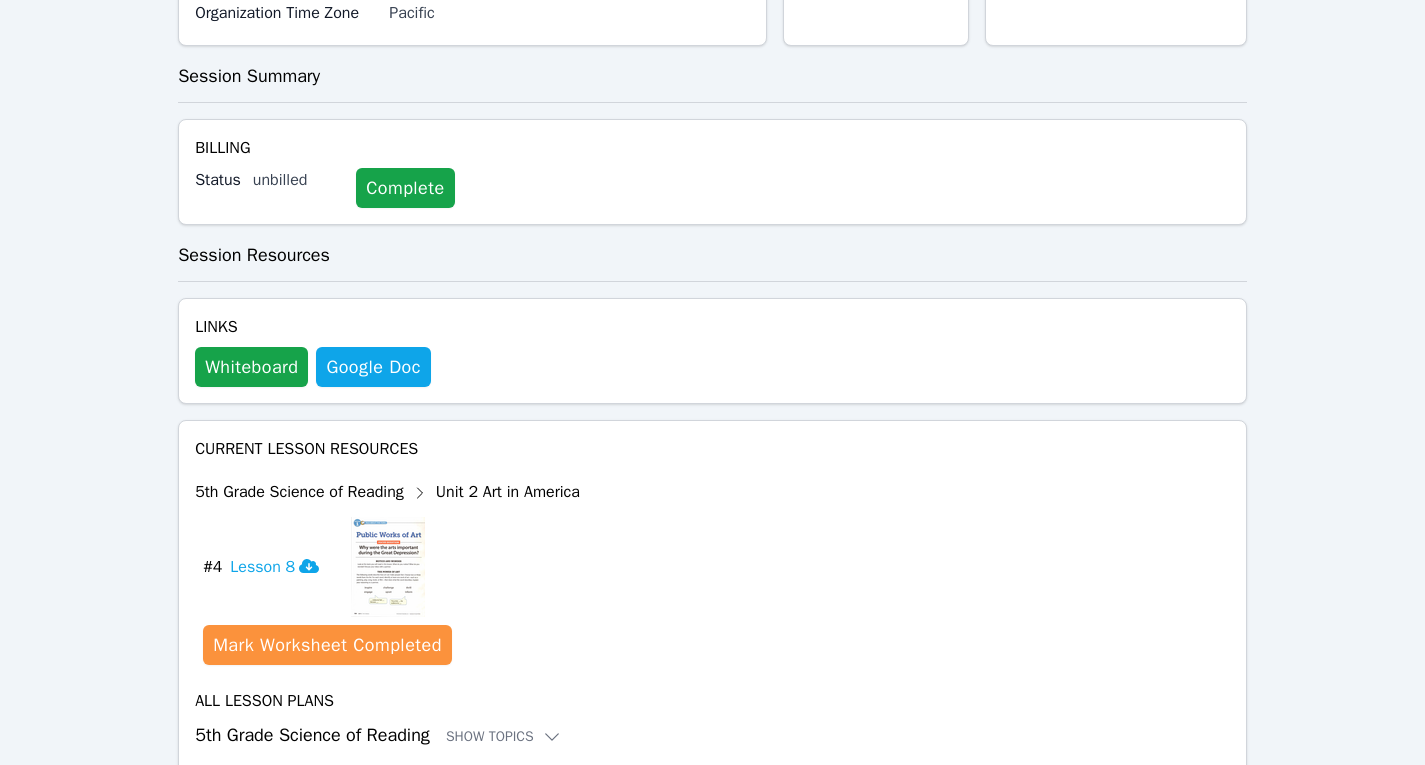 scroll, scrollTop: 739, scrollLeft: 0, axis: vertical 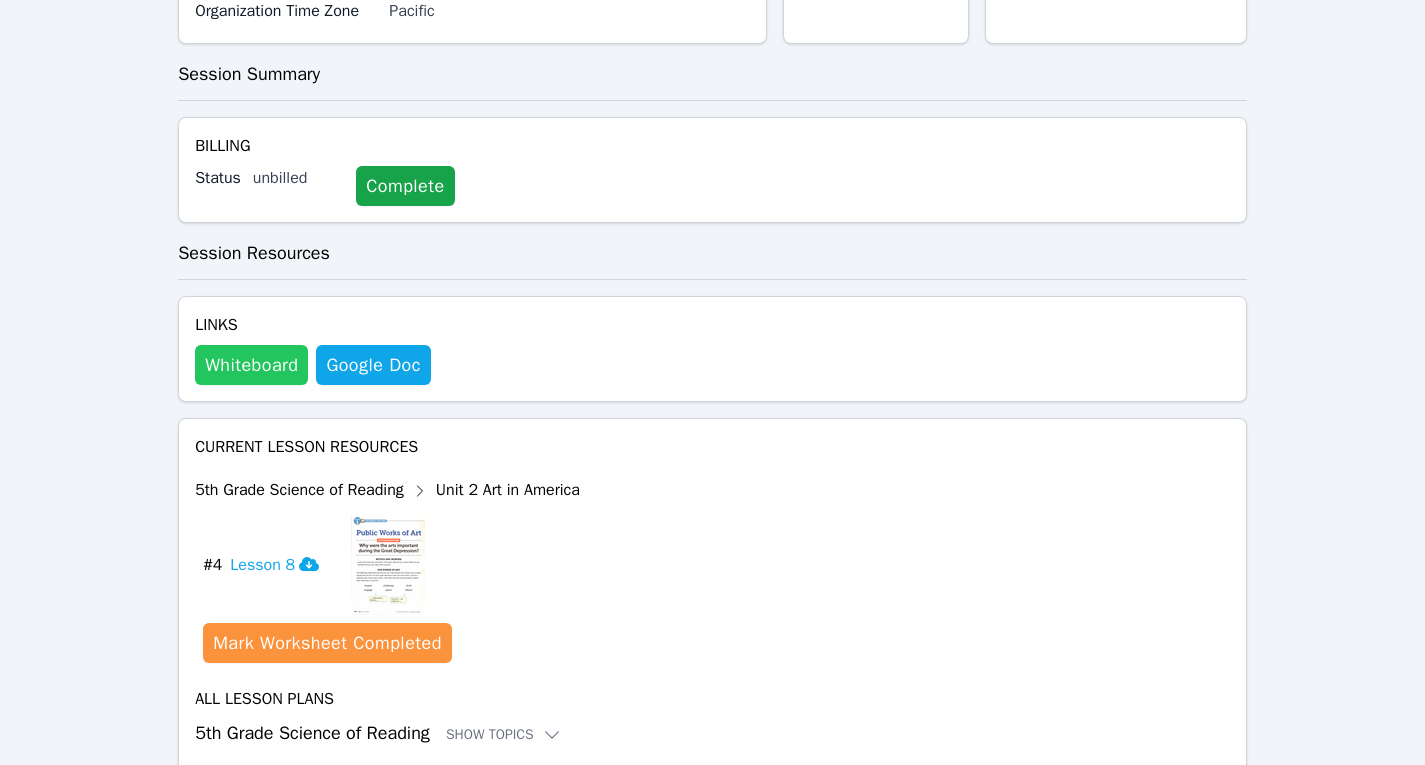 click on "Whiteboard" at bounding box center (251, 365) 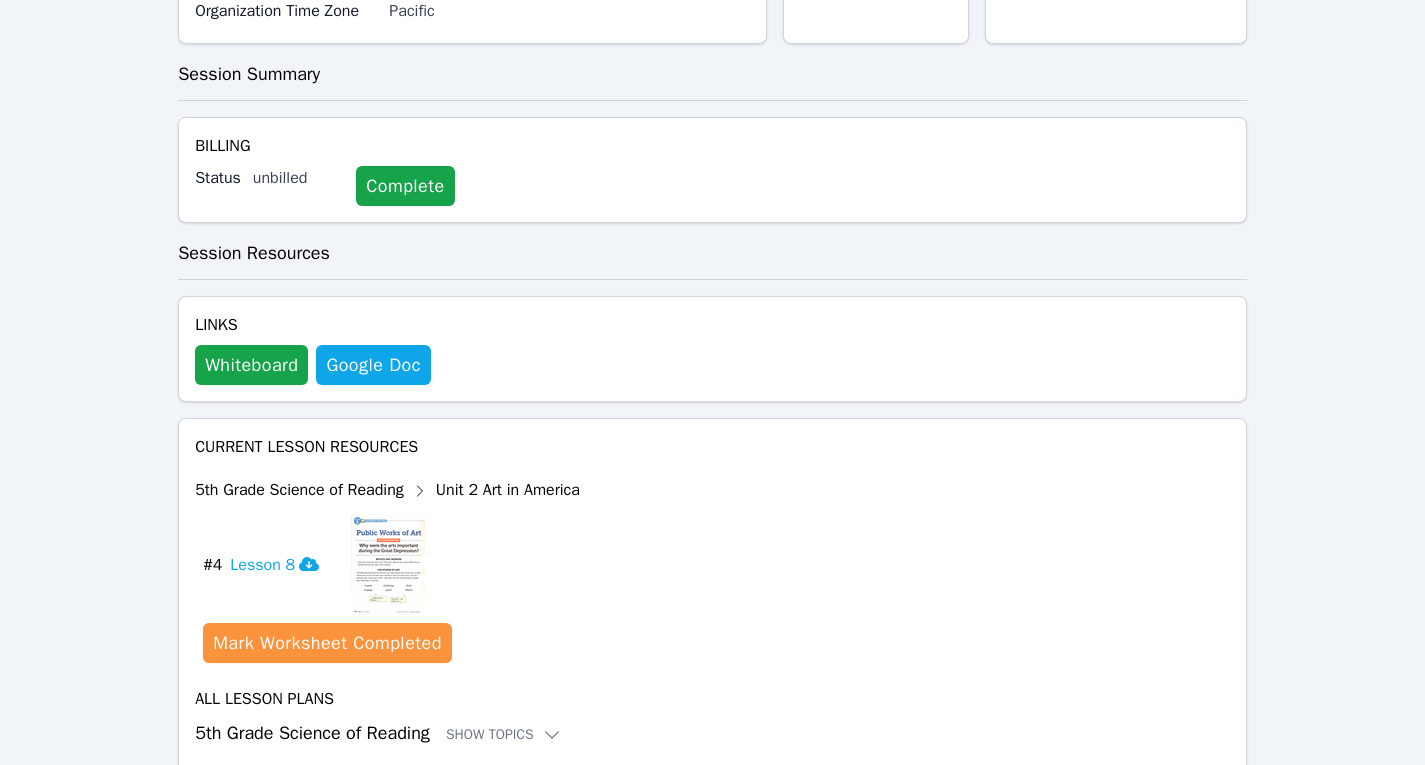 scroll, scrollTop: 0, scrollLeft: 0, axis: both 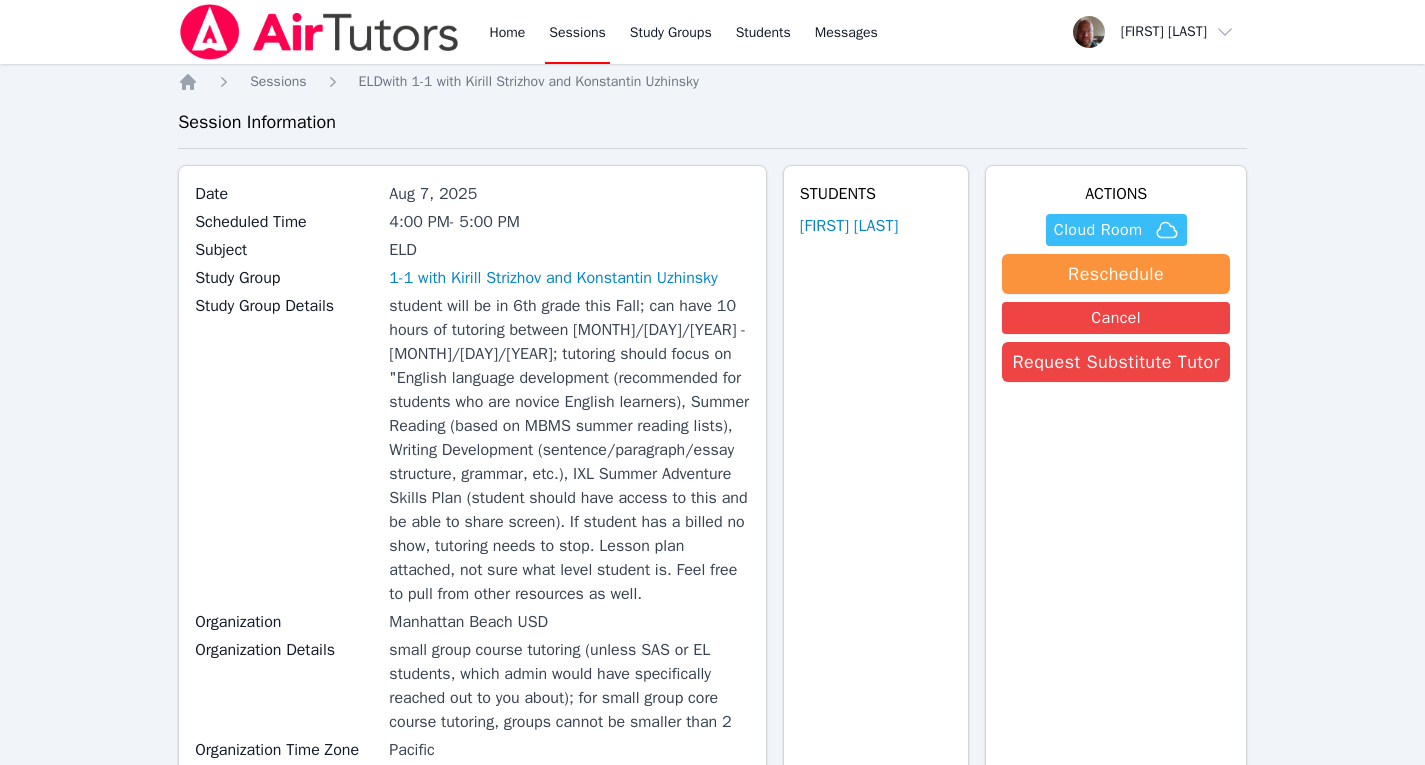 click on "Cloud Room" at bounding box center (1098, 230) 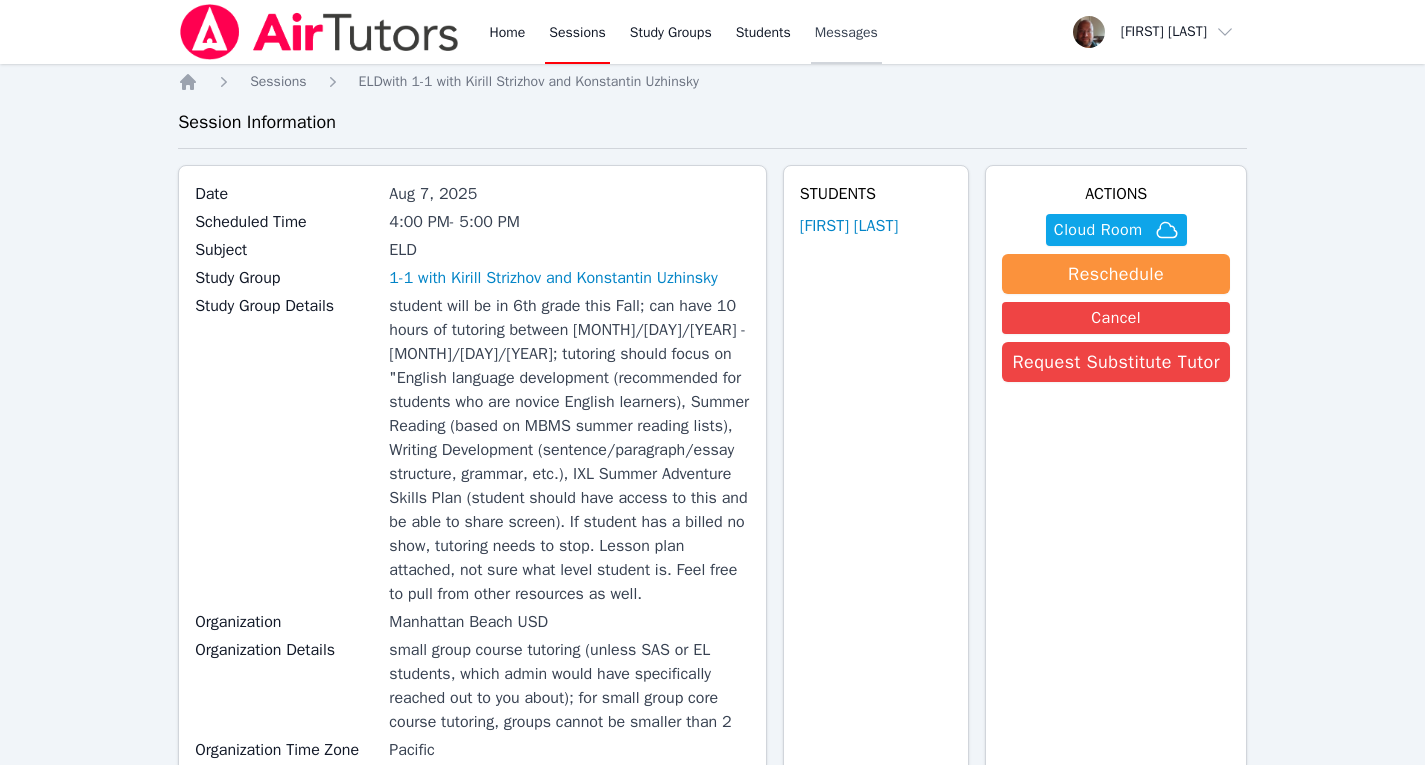 click on "Messages" at bounding box center (846, 33) 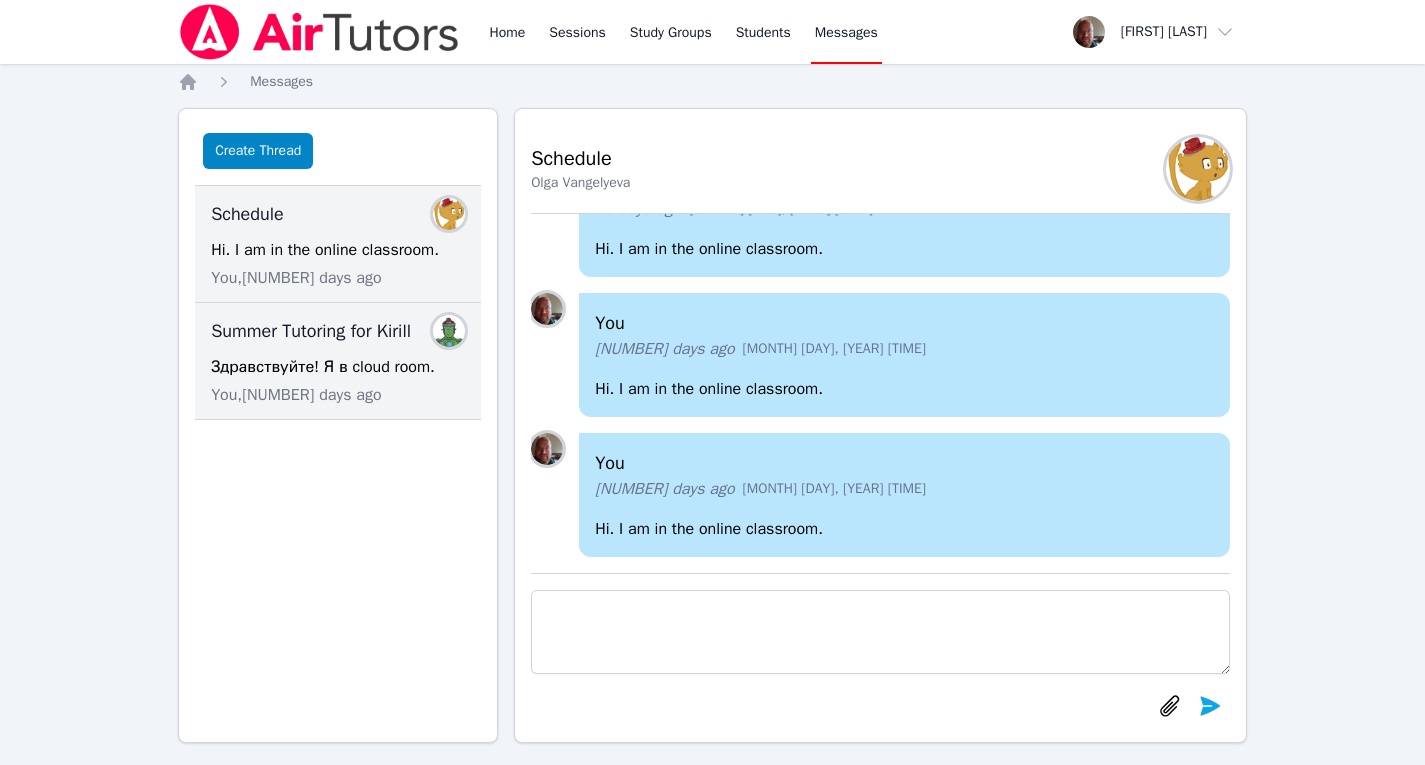 click on "Summer Tutoring for Kirill" at bounding box center (311, 331) 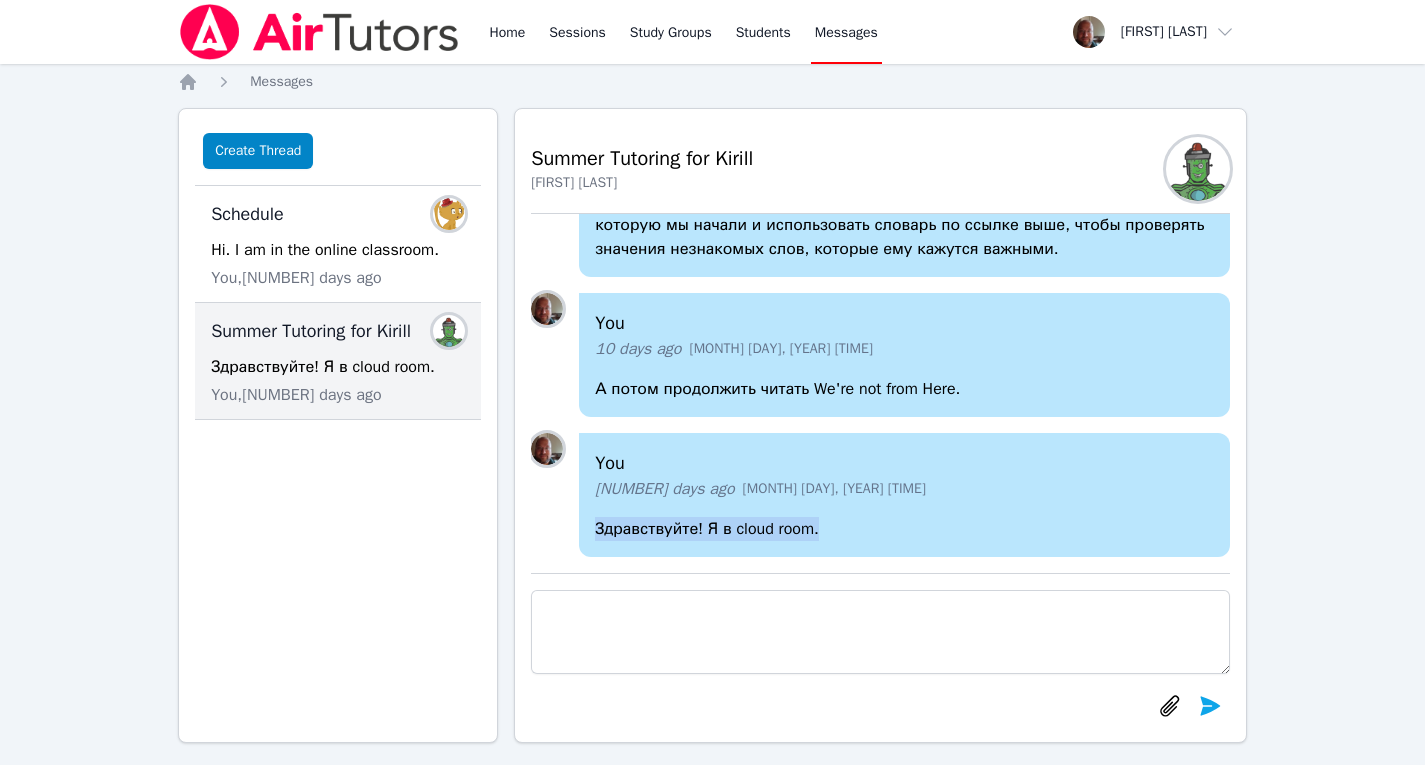 drag, startPoint x: 817, startPoint y: 532, endPoint x: 585, endPoint y: 529, distance: 232.0194 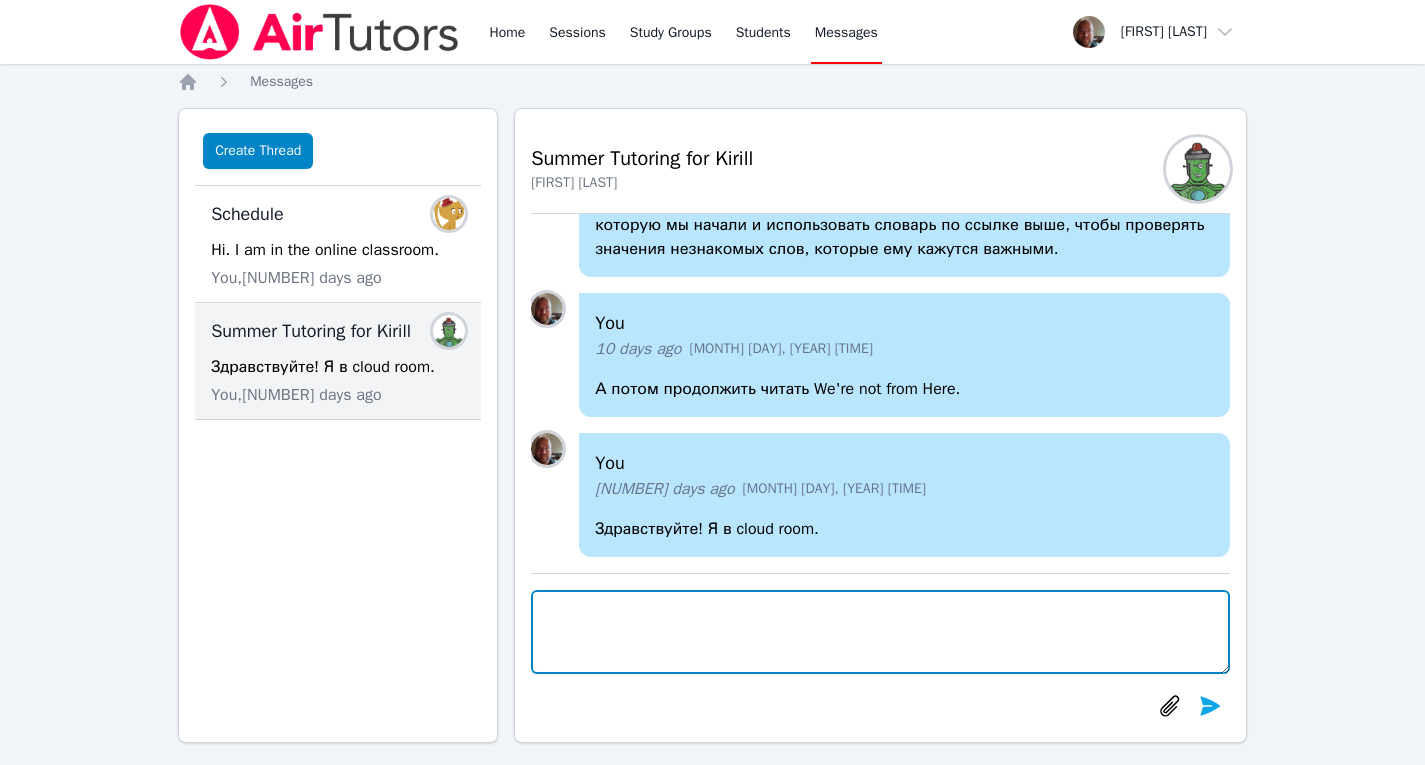 click at bounding box center (880, 632) 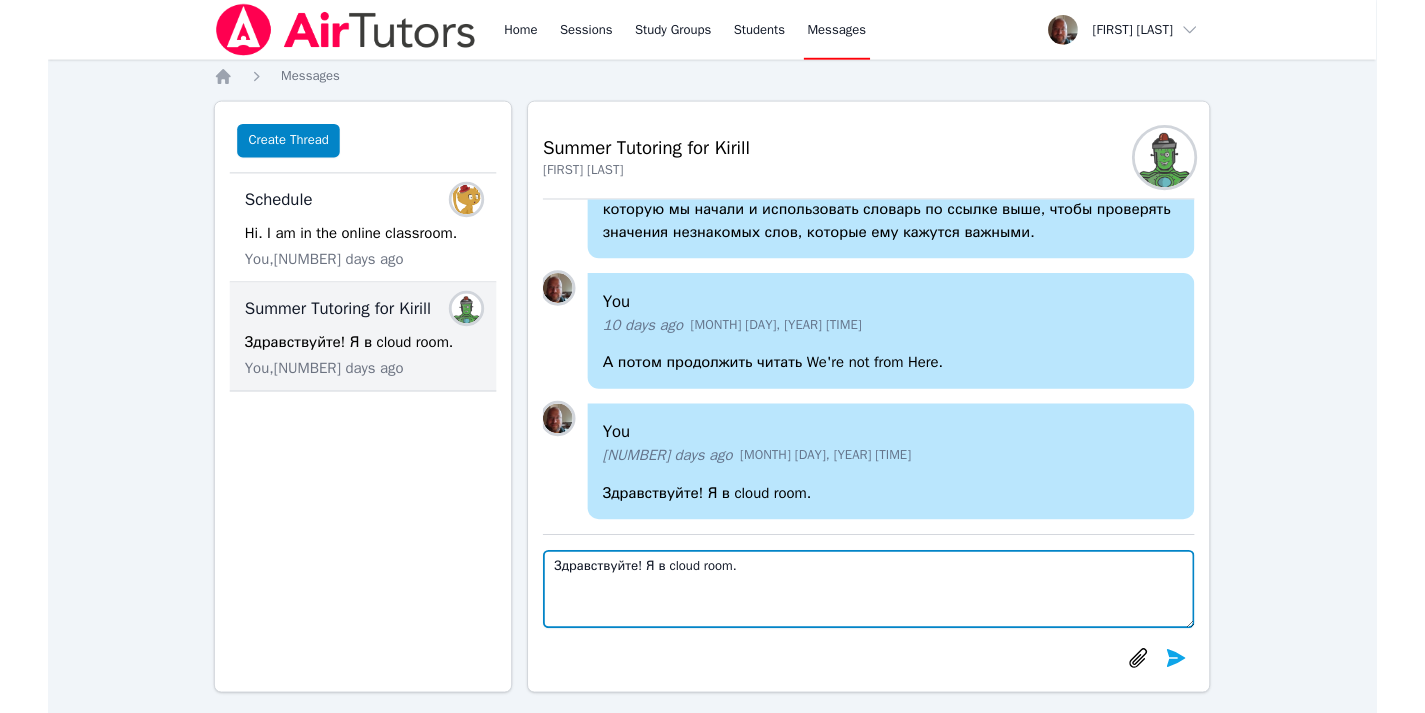 scroll, scrollTop: 18, scrollLeft: 0, axis: vertical 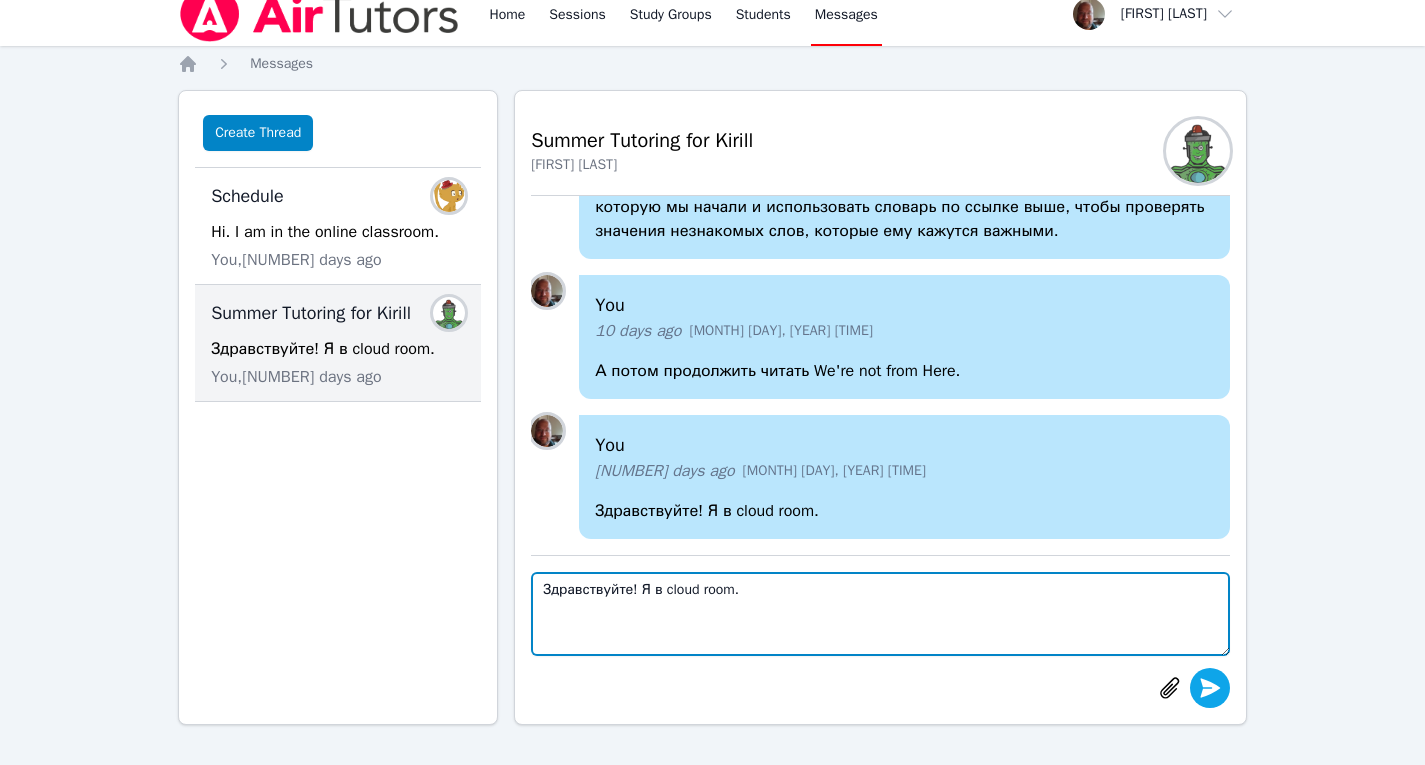 type on "Здравствуйте! Я в cloud room." 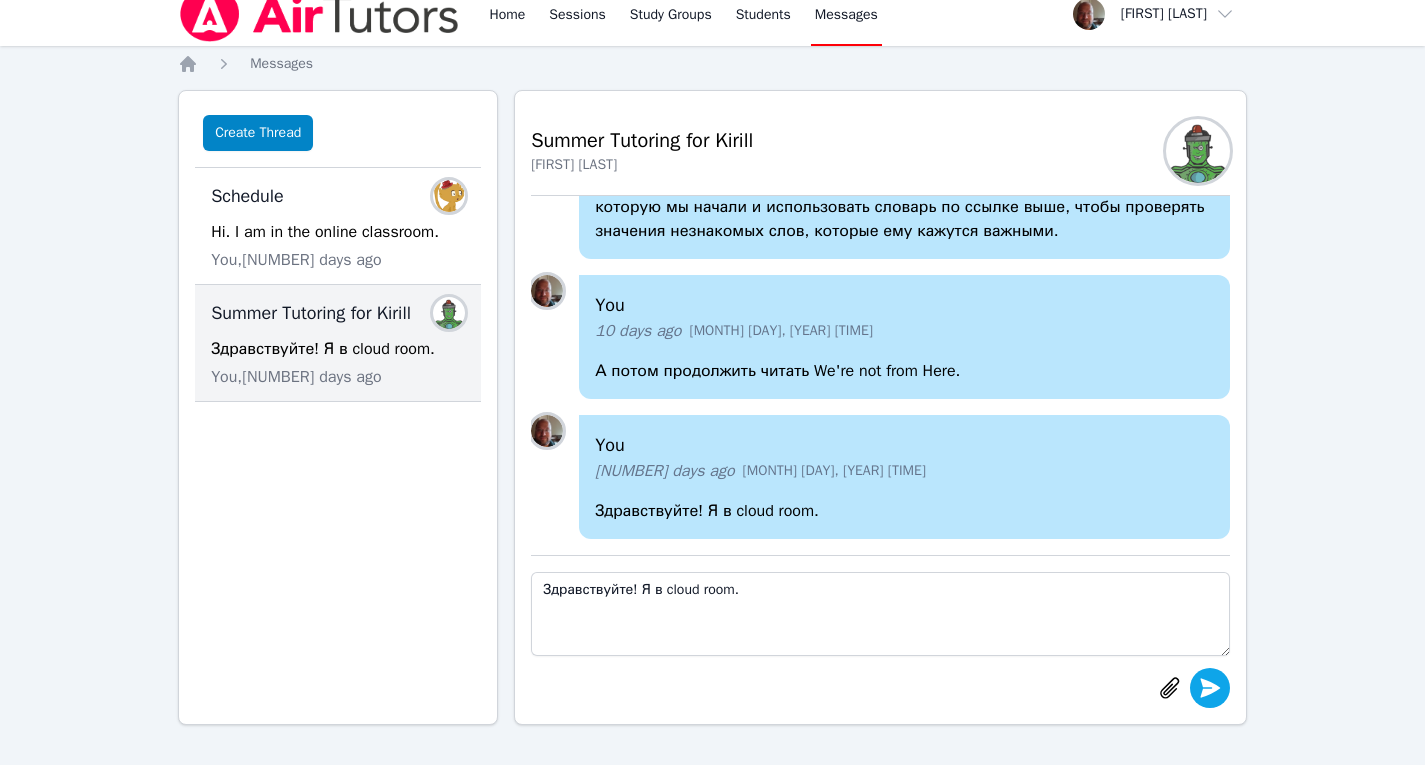 click 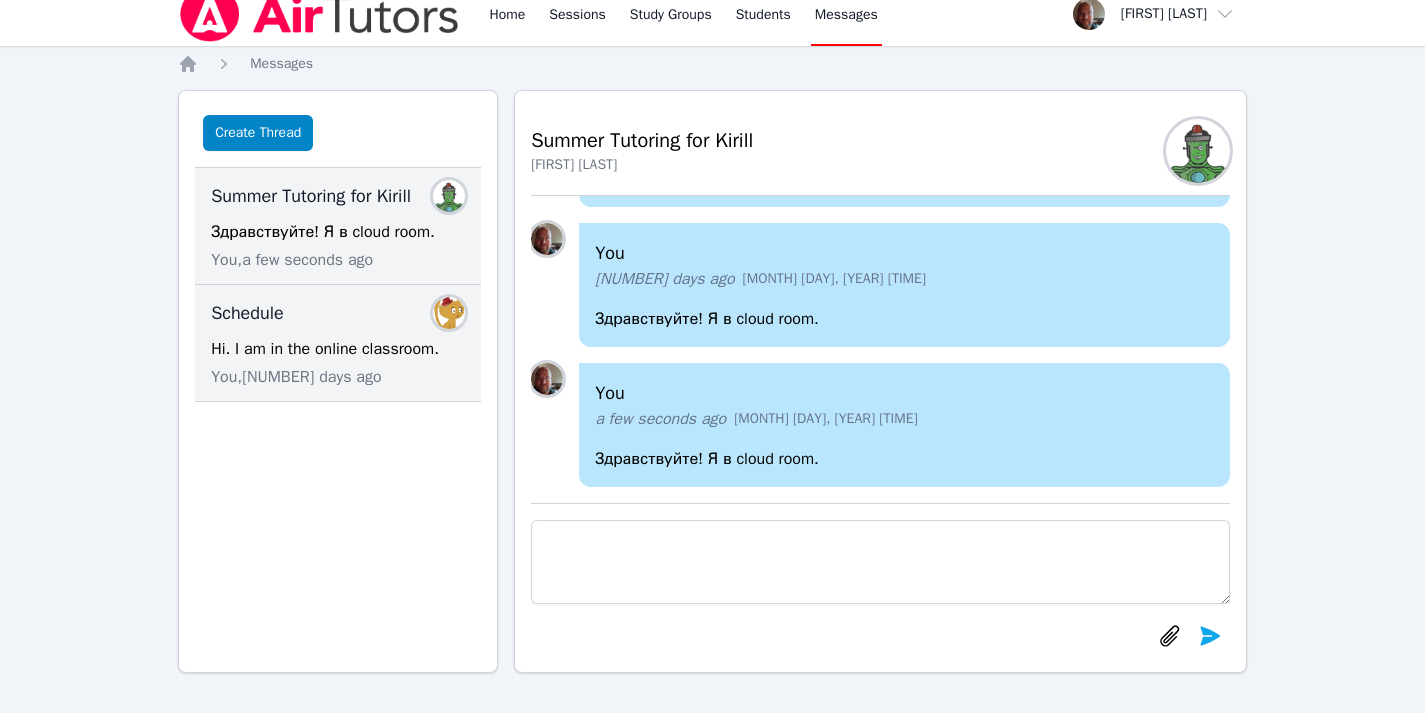 scroll, scrollTop: 0, scrollLeft: 0, axis: both 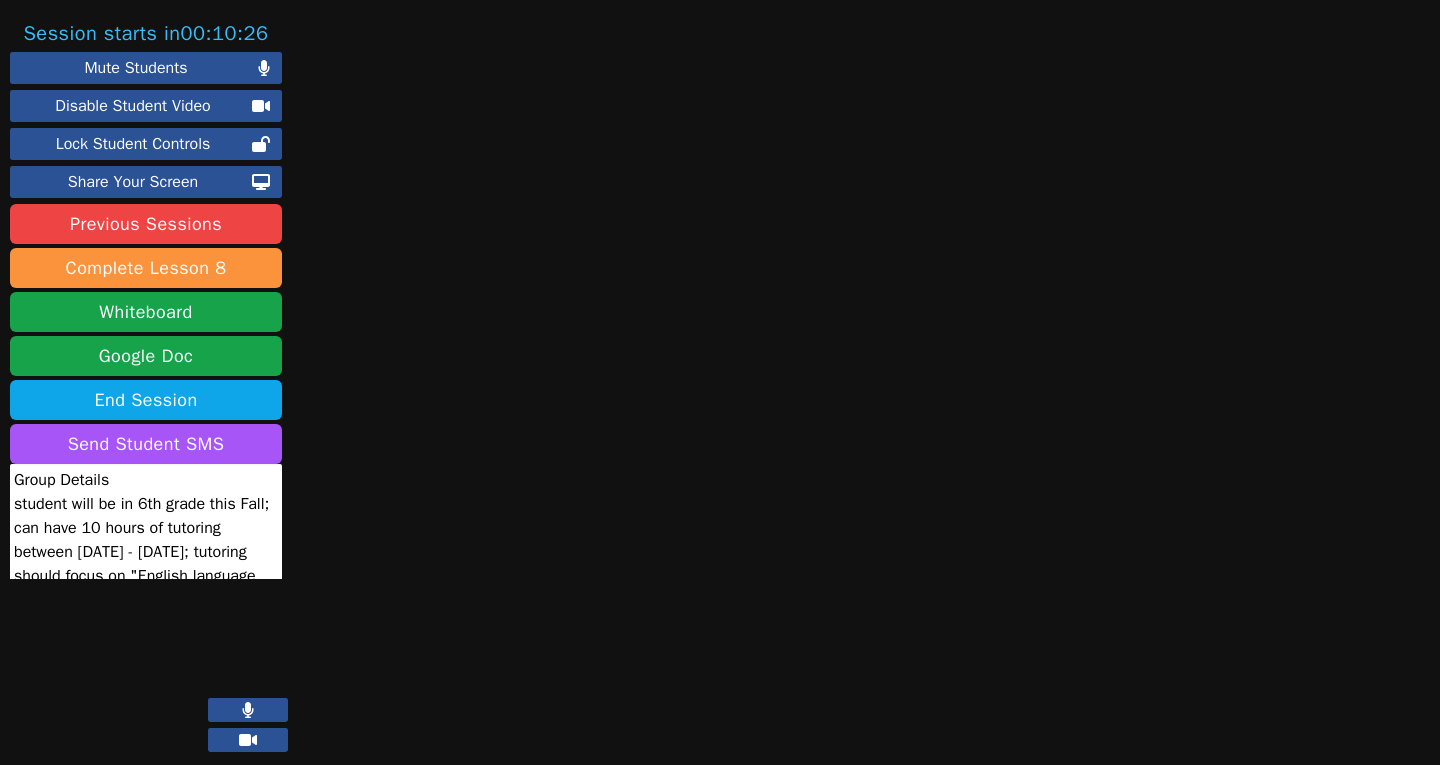 click 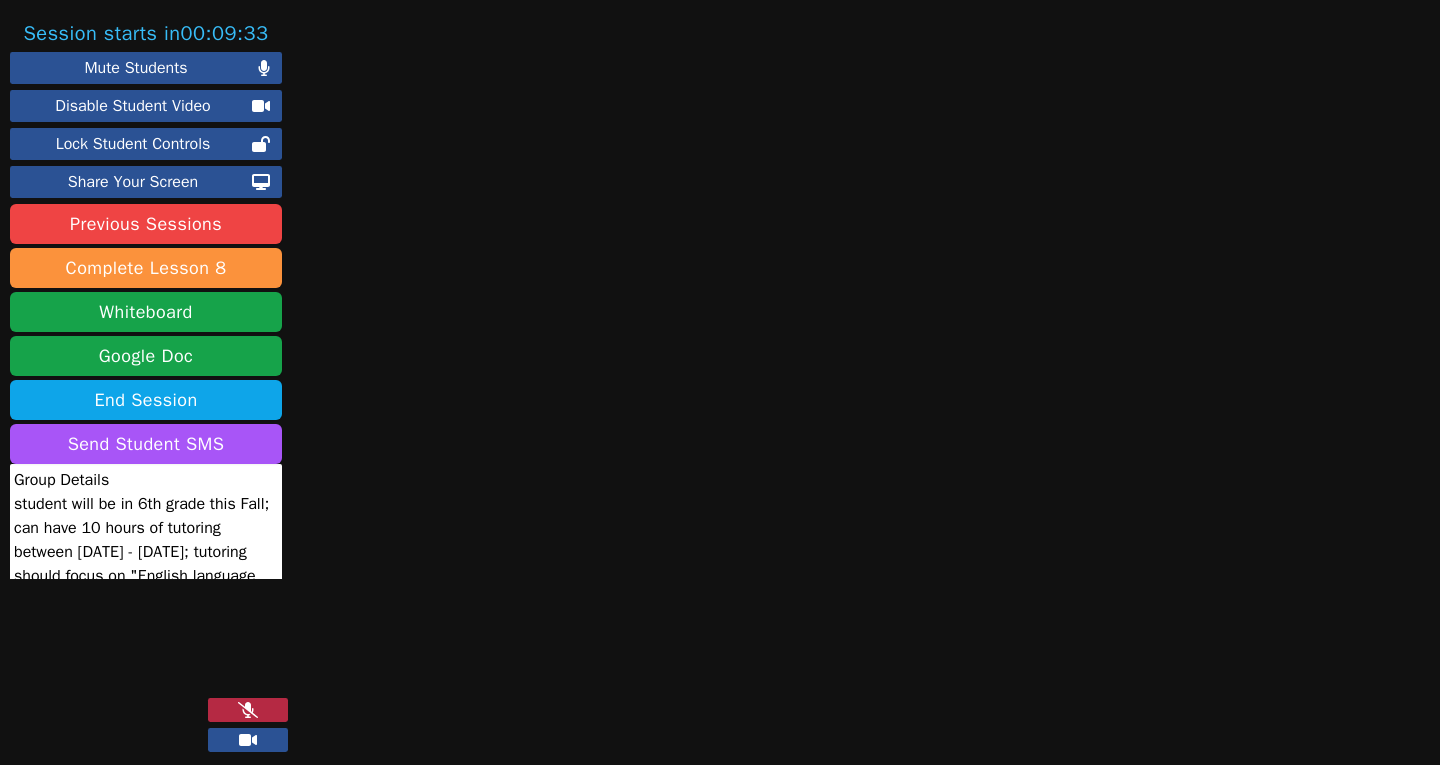 click 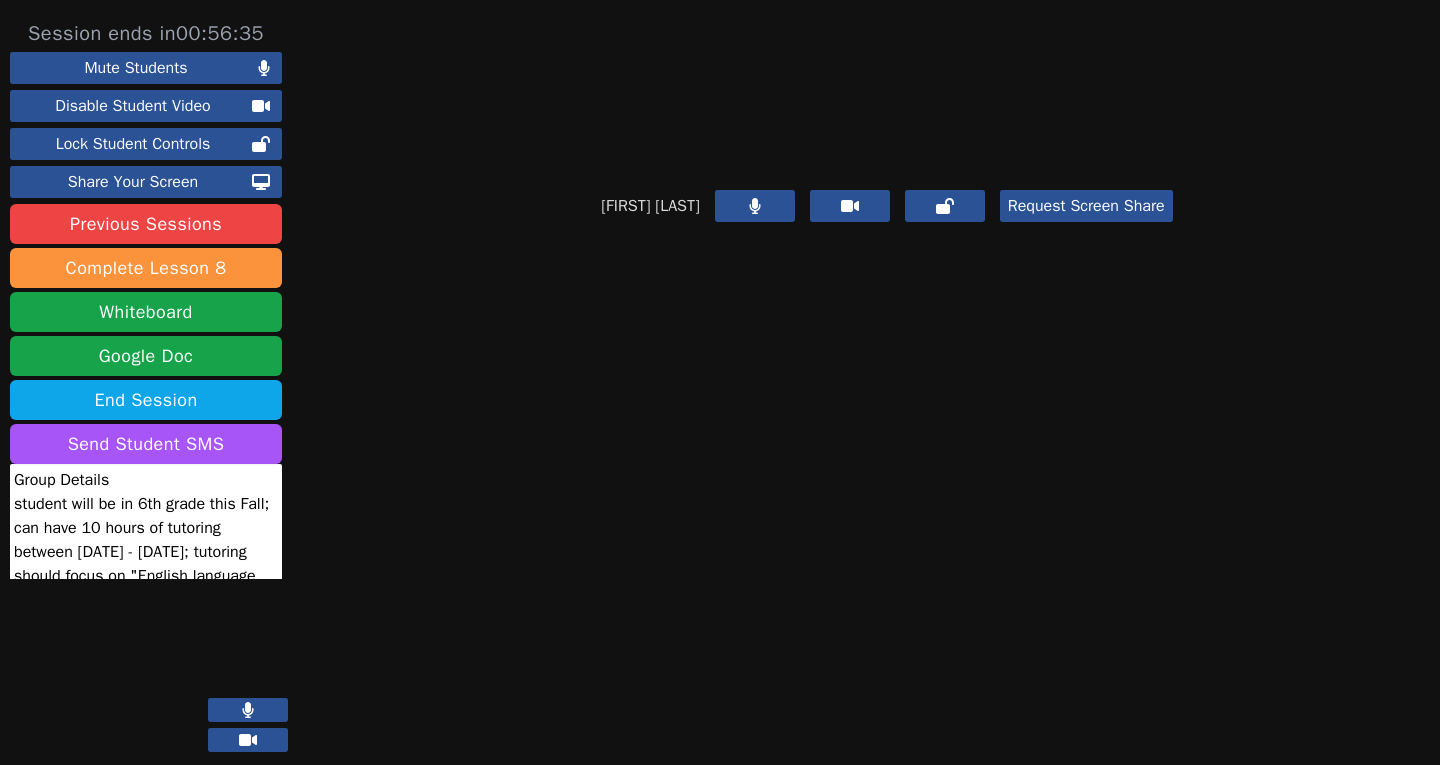 click at bounding box center (887, 85) 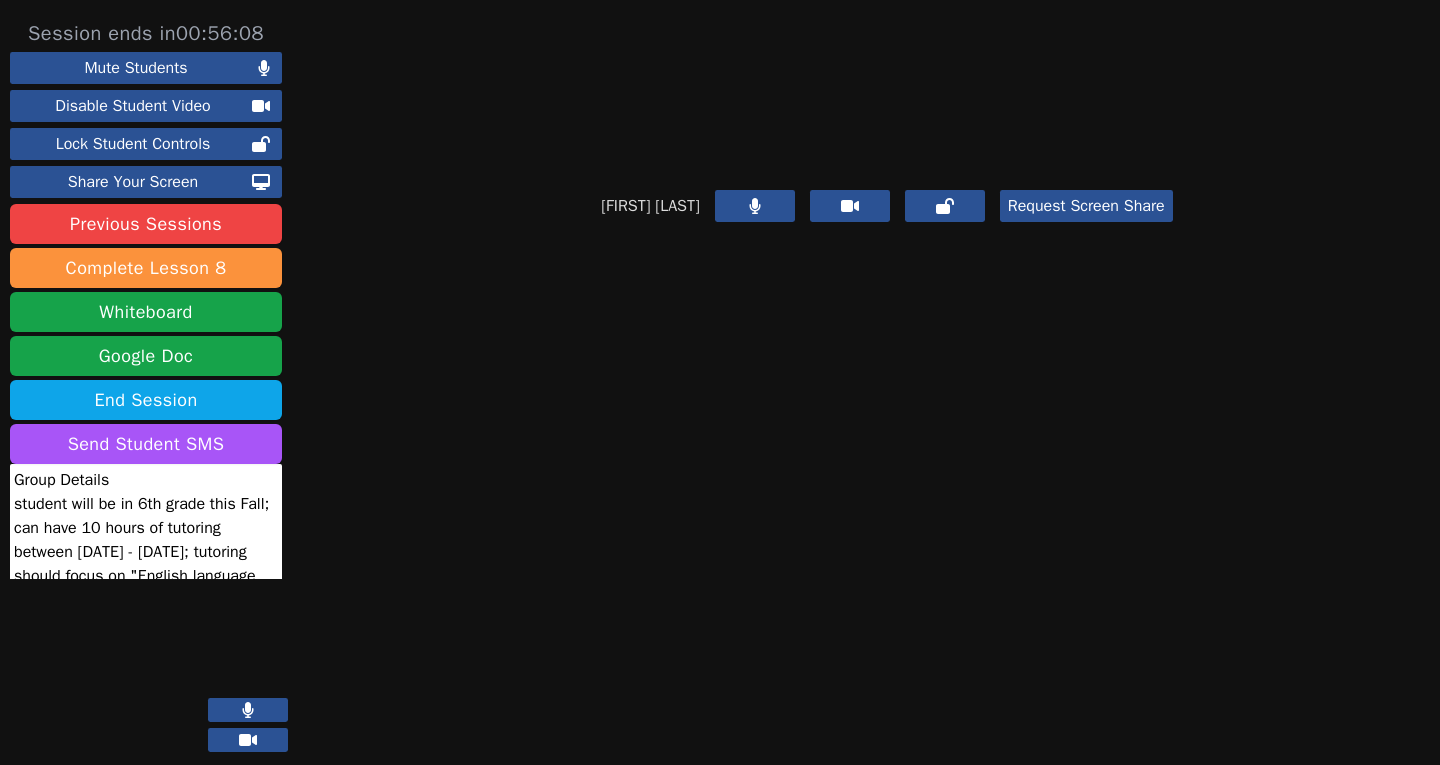 click at bounding box center (248, 710) 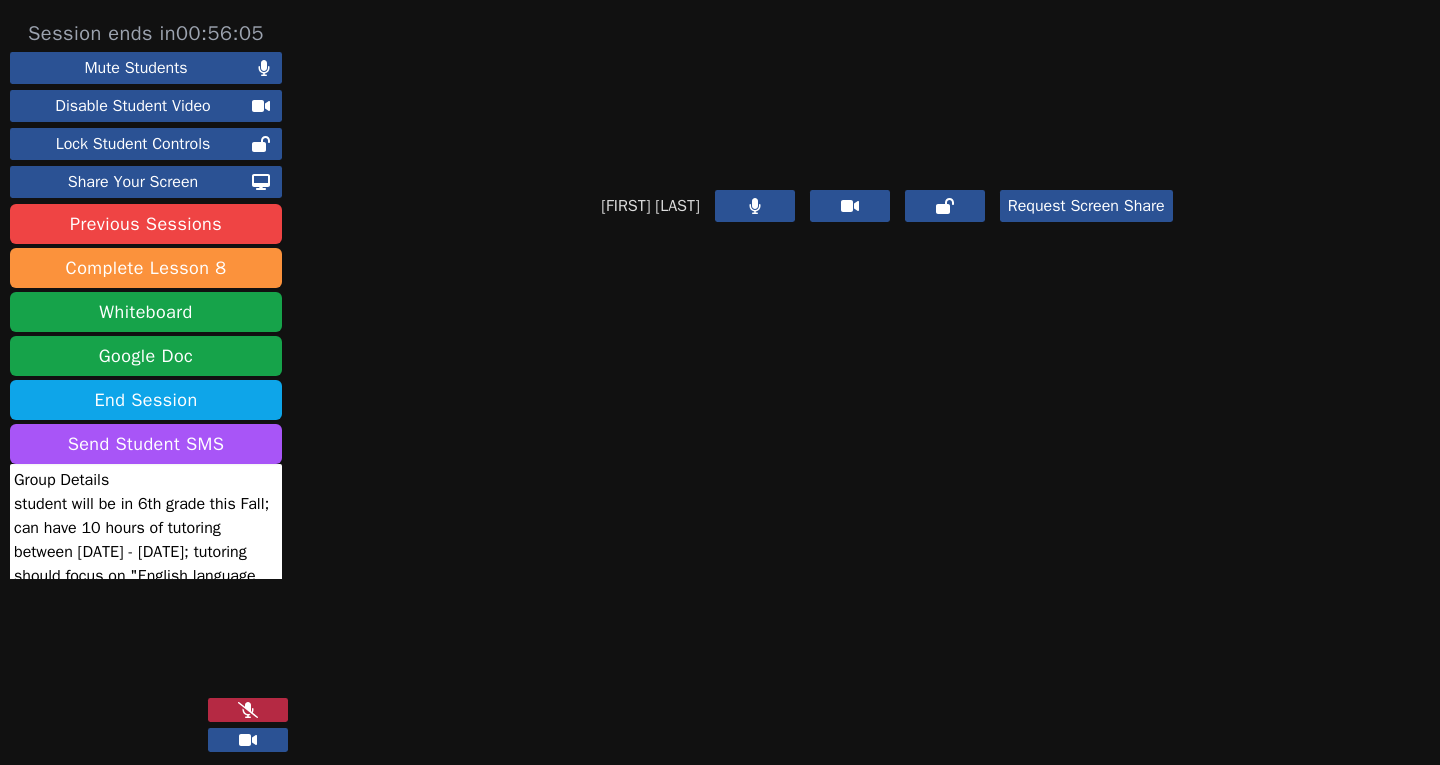click at bounding box center (248, 710) 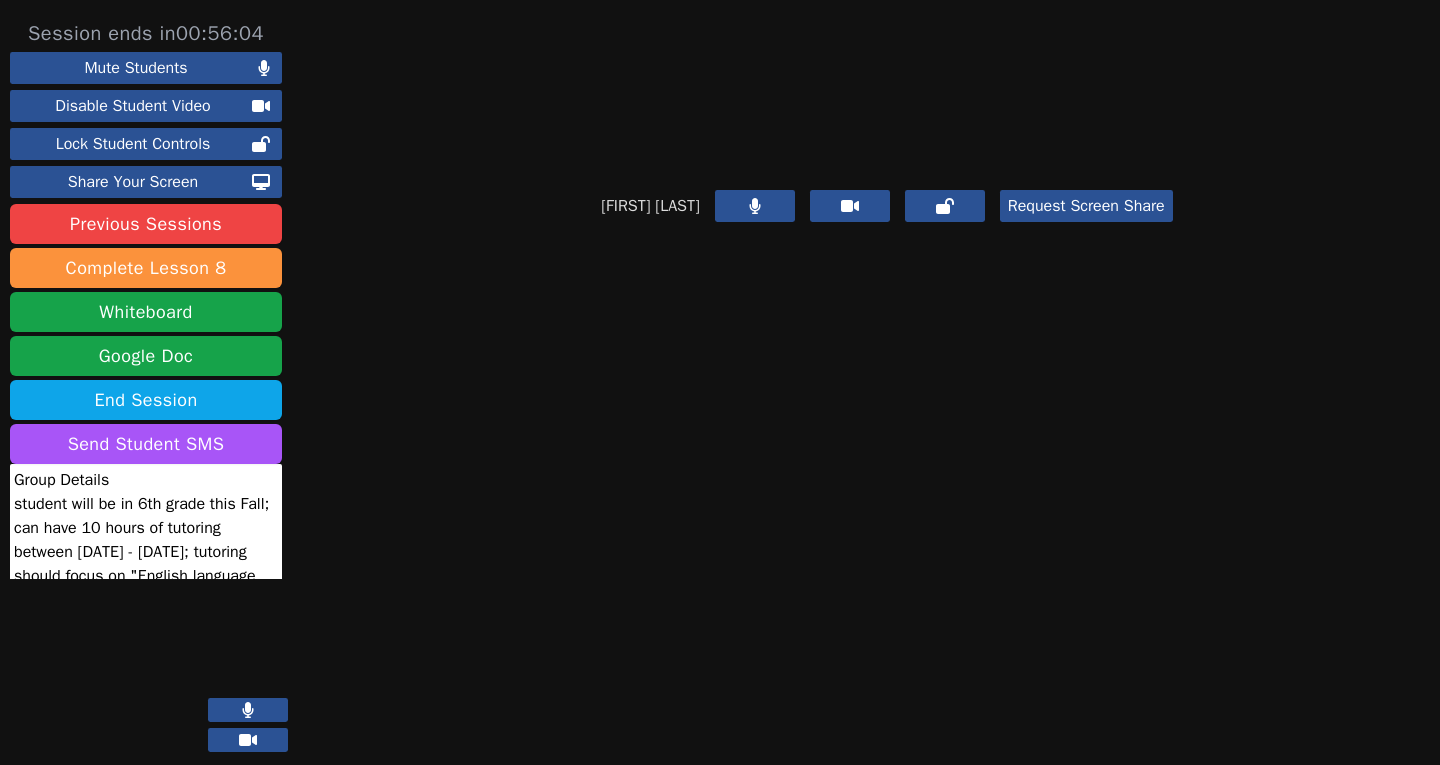 click at bounding box center (248, 710) 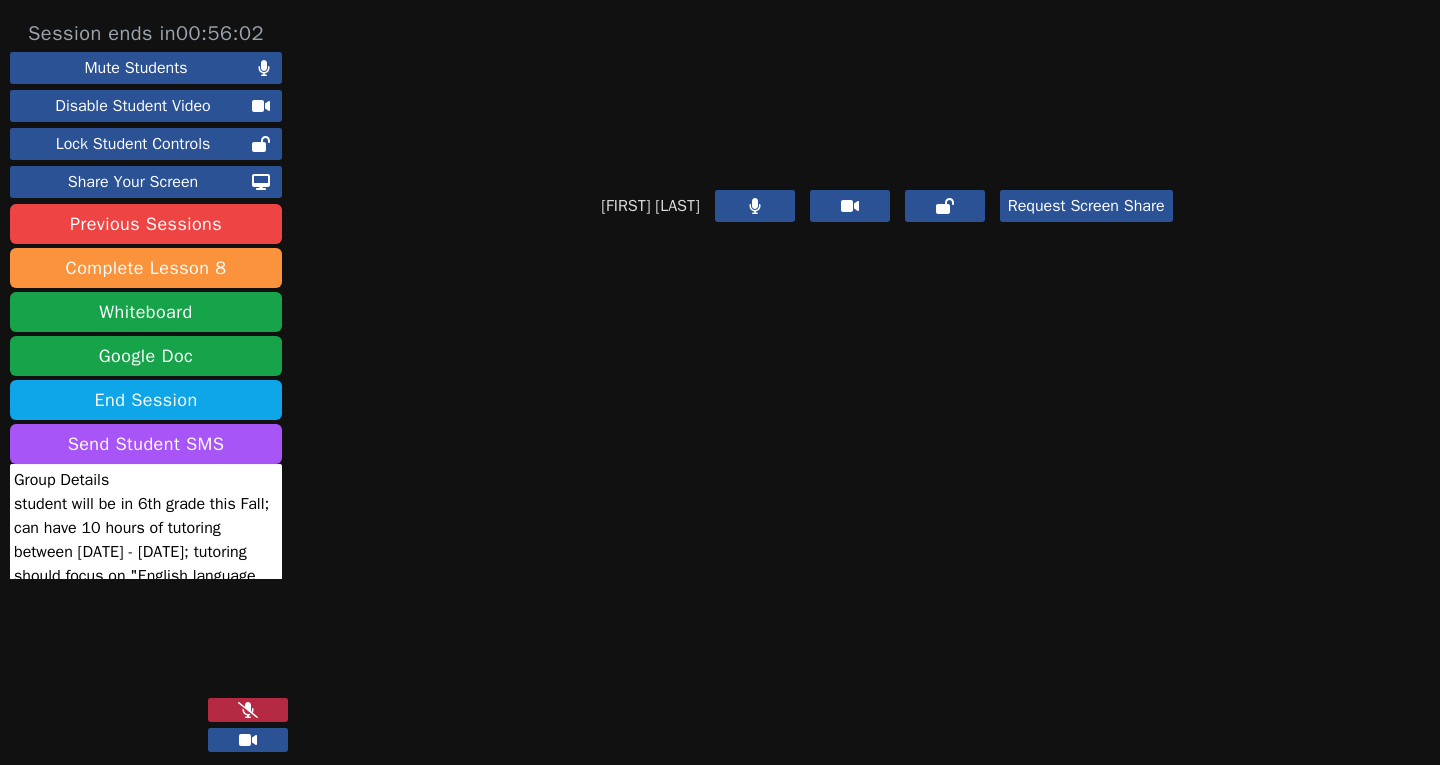click at bounding box center [248, 710] 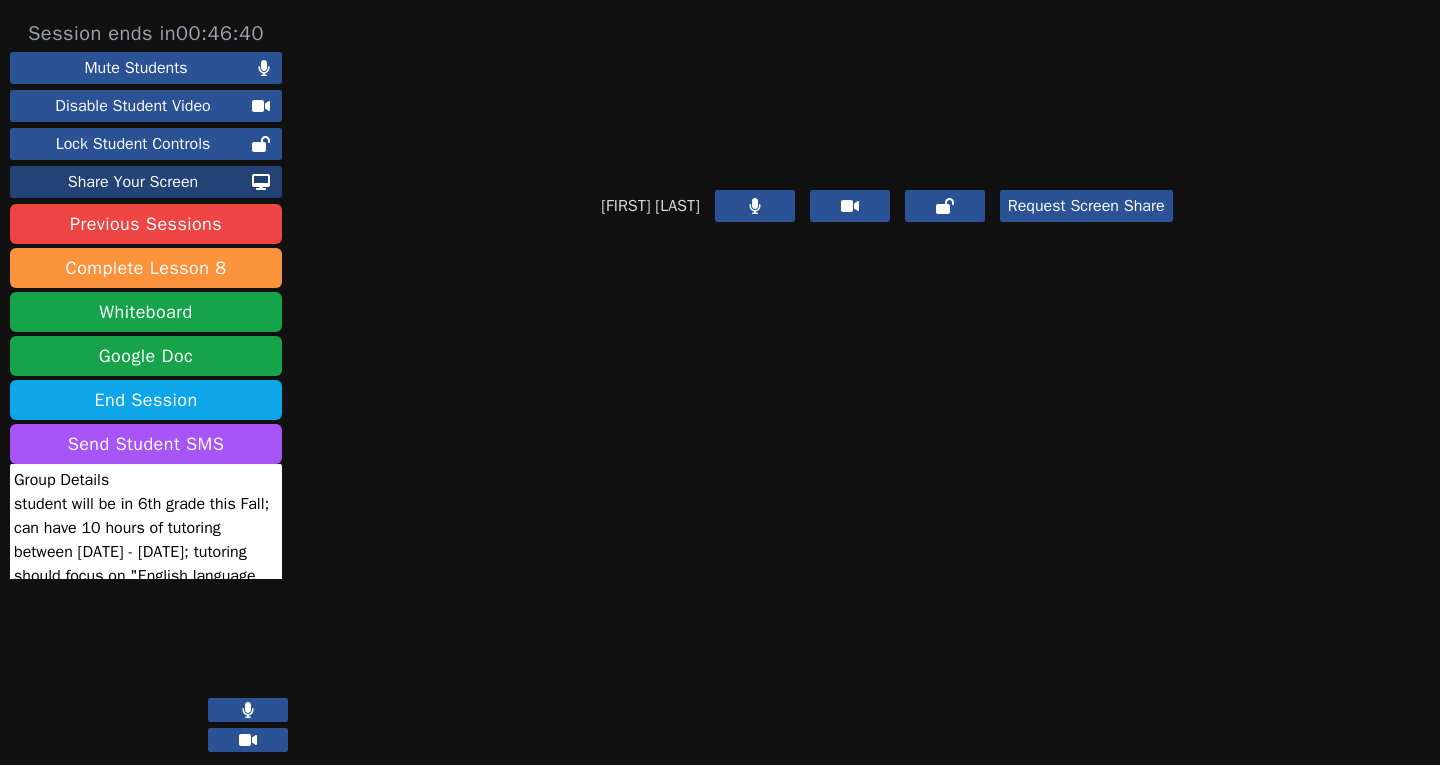 click on "Share Your Screen" at bounding box center [133, 182] 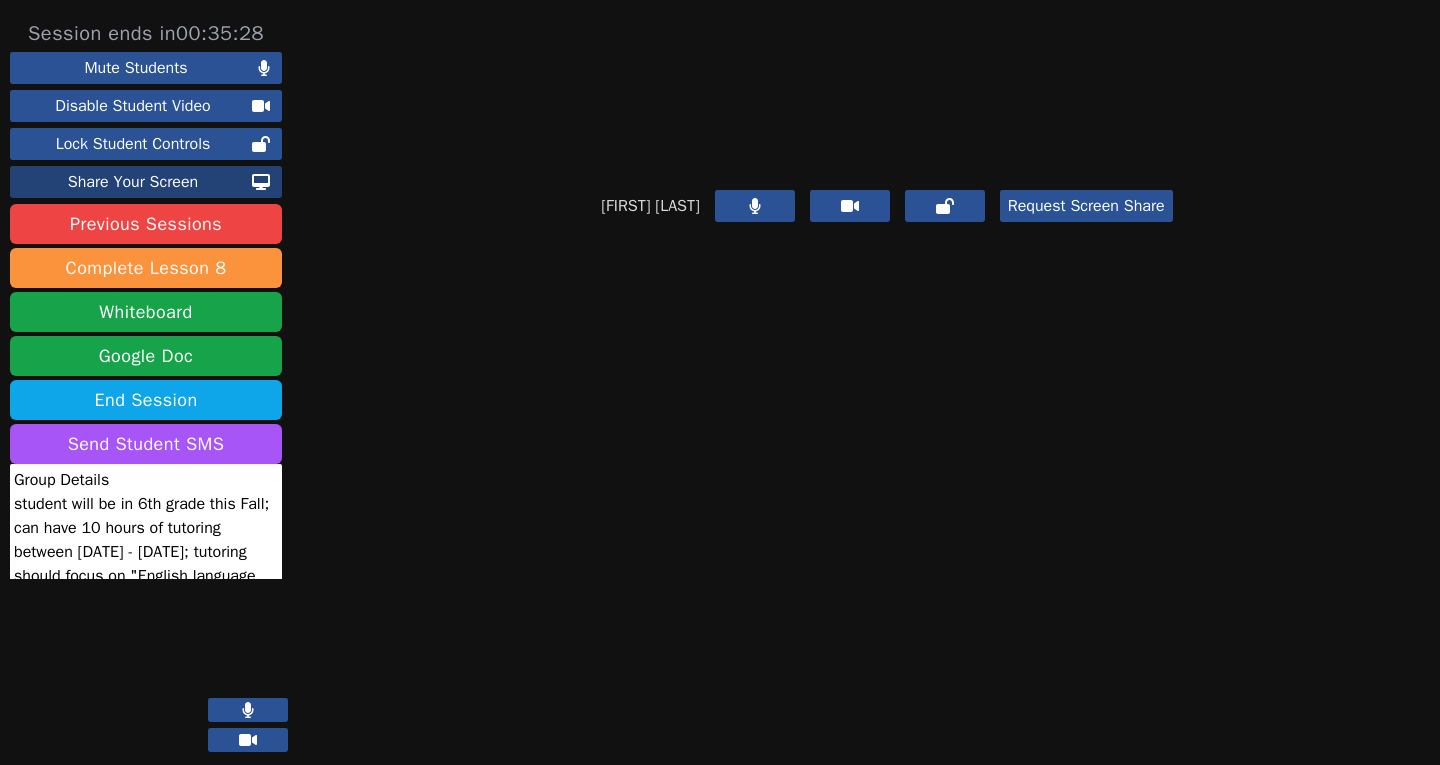 click on "Share Your Screen" at bounding box center (133, 182) 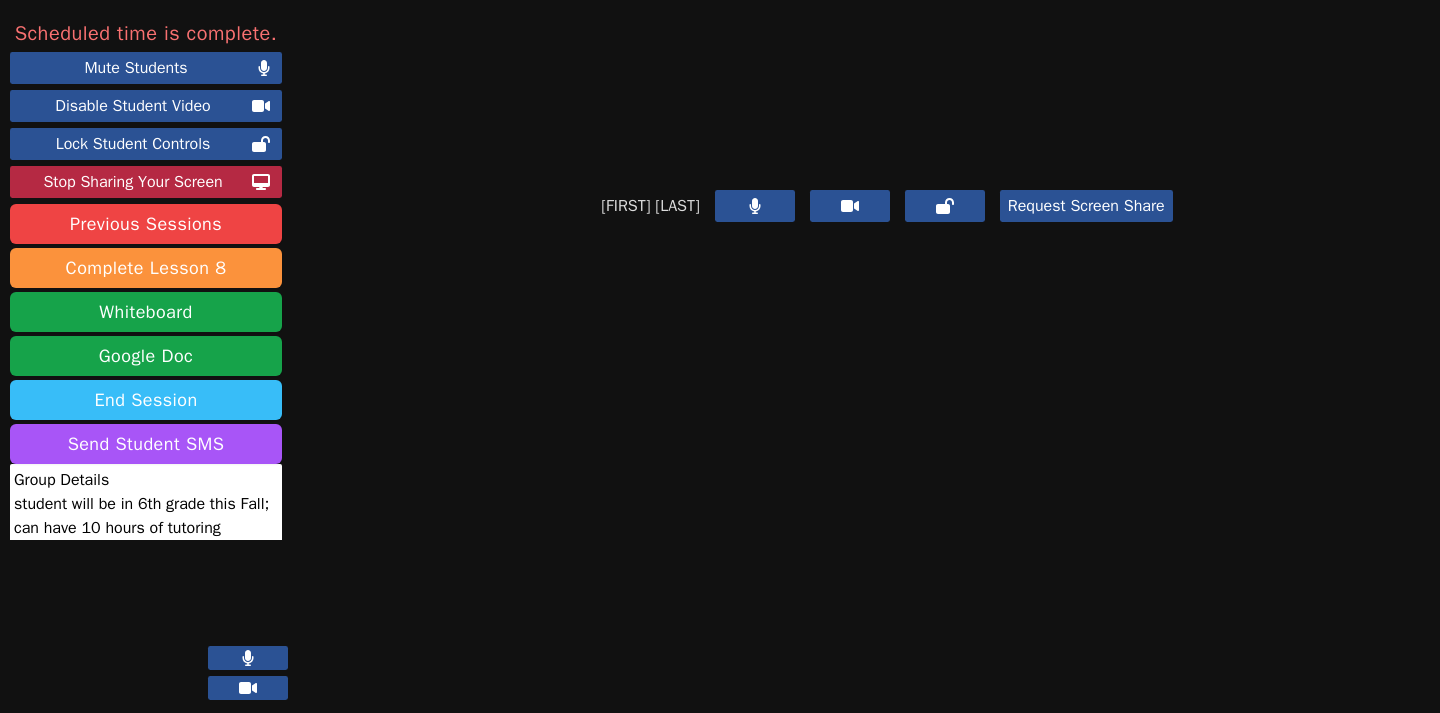 click on "End Session" at bounding box center (146, 400) 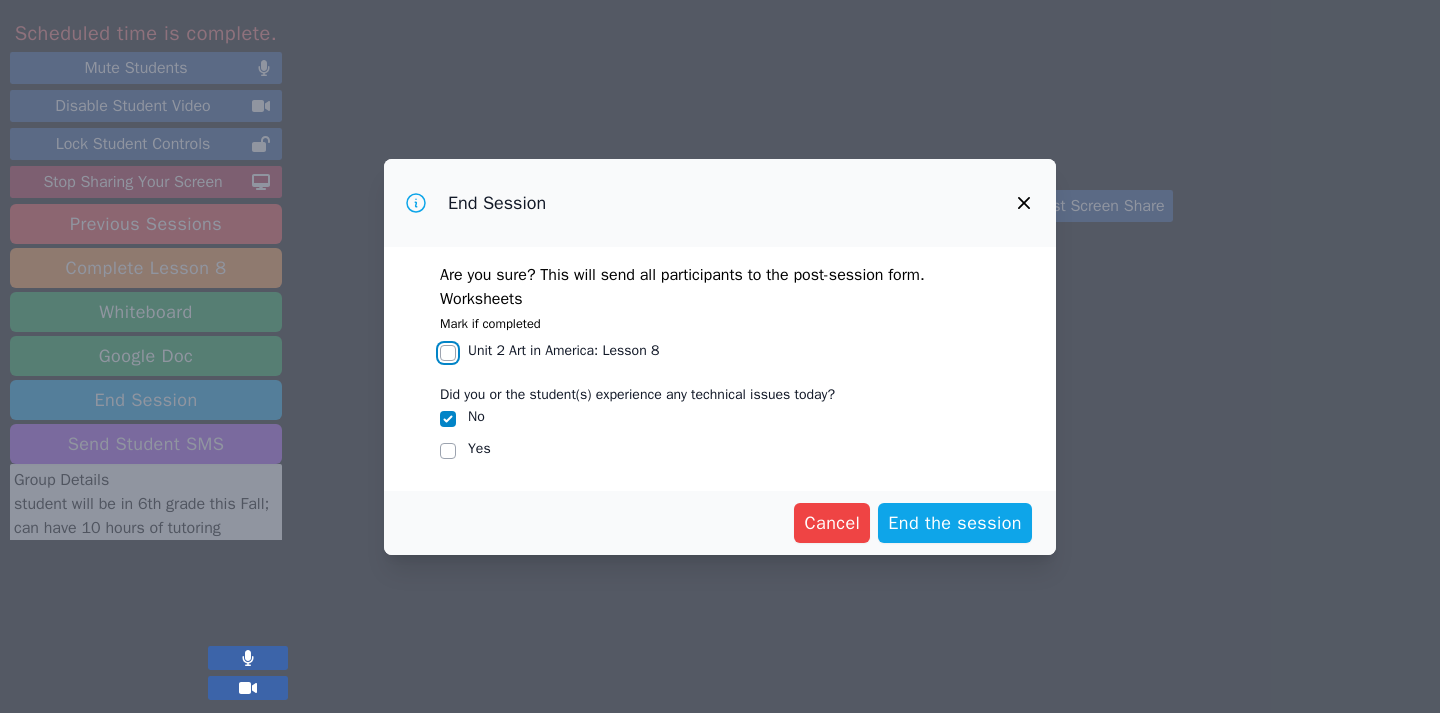 click on "Unit 2 Art in America :   Lesson 8" at bounding box center [448, 353] 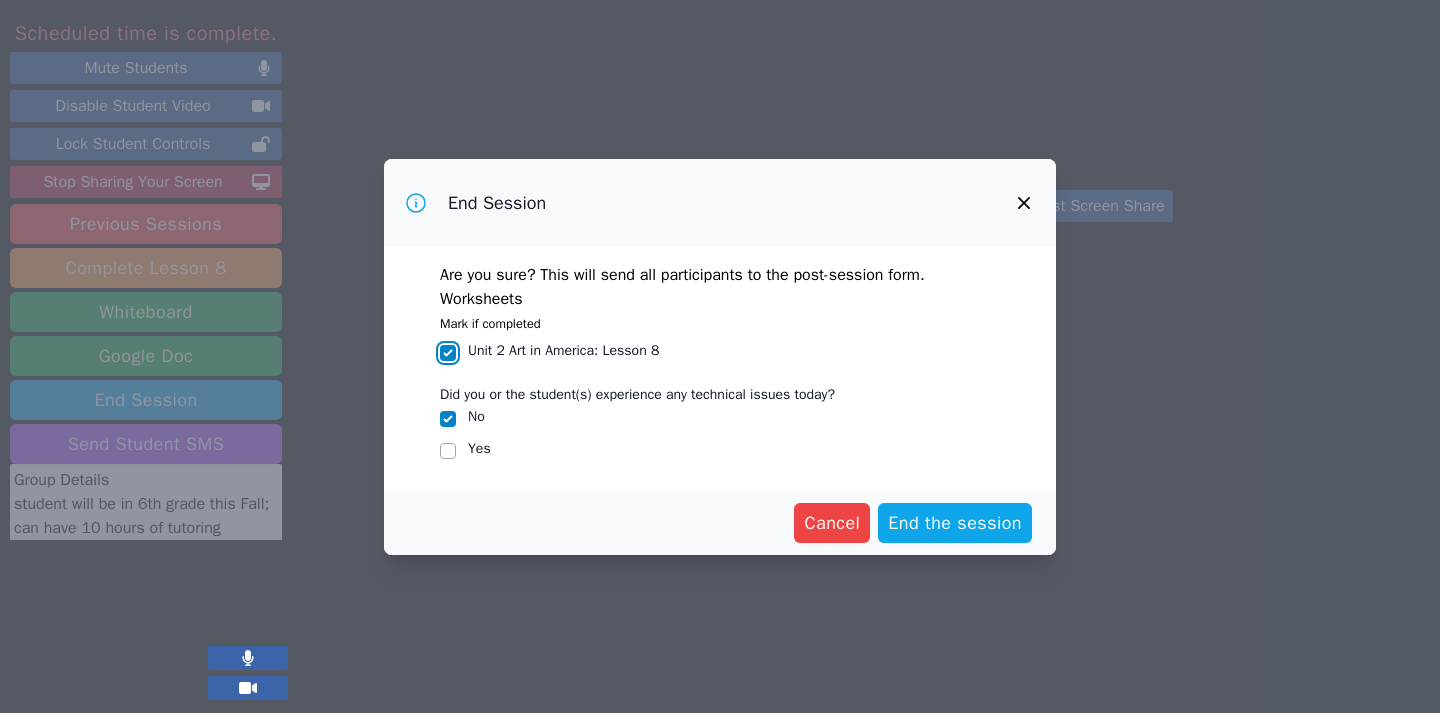 checkbox on "true" 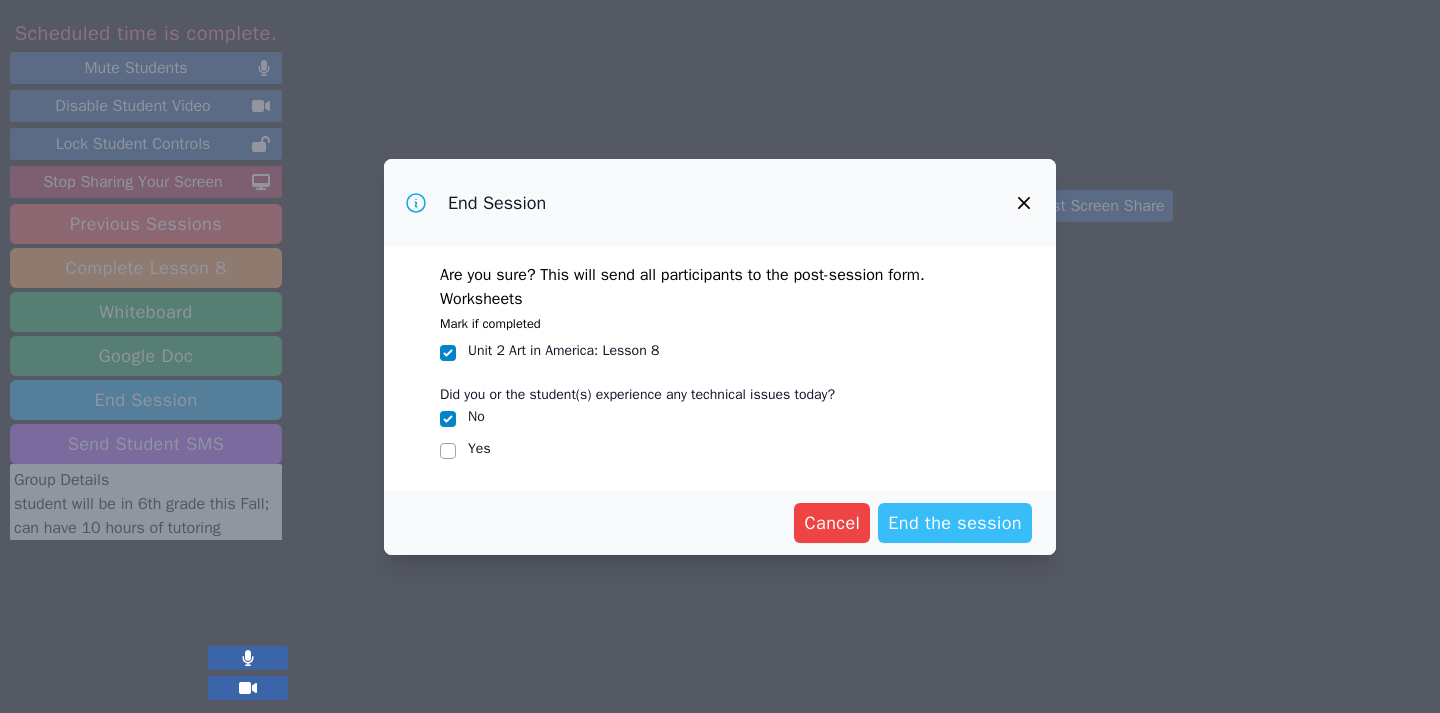 click on "End the session" at bounding box center [955, 523] 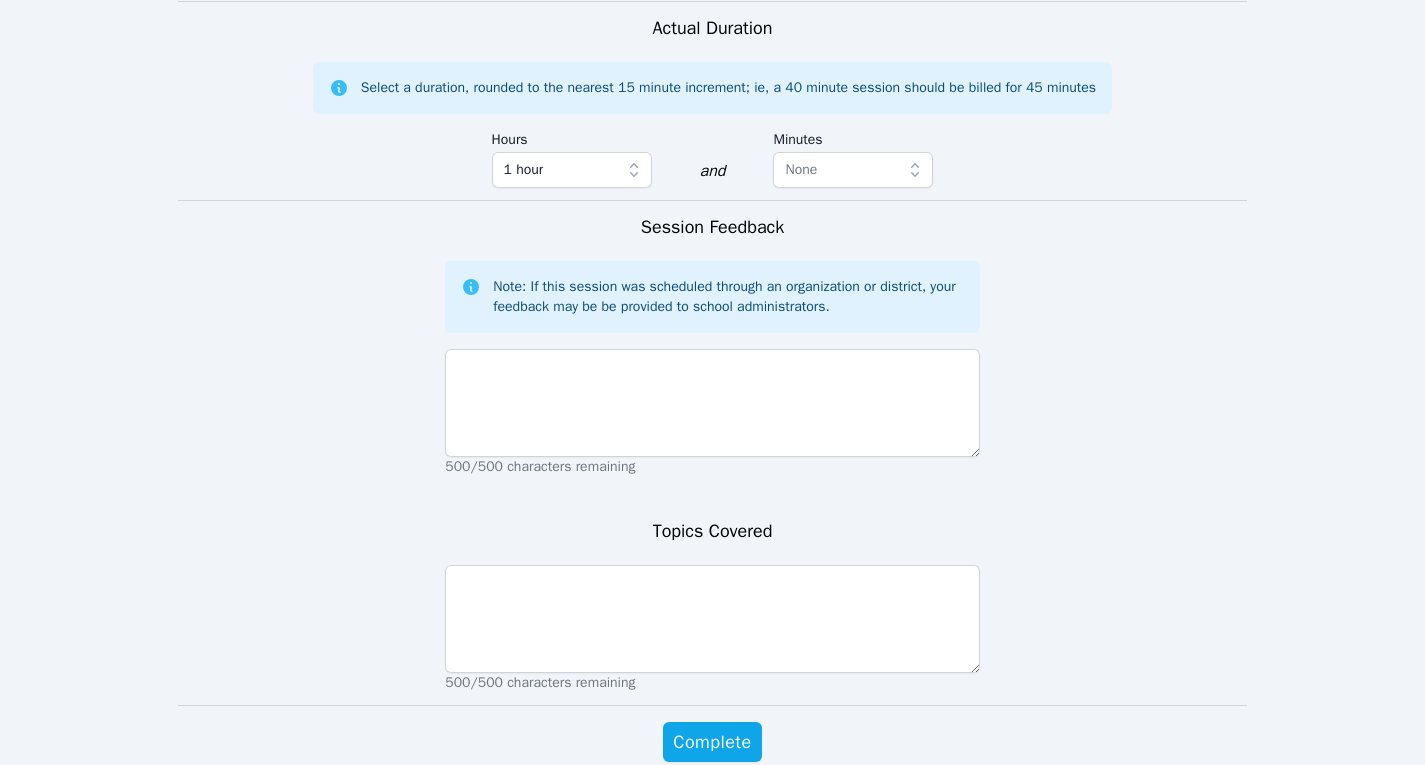 scroll, scrollTop: 1786, scrollLeft: 0, axis: vertical 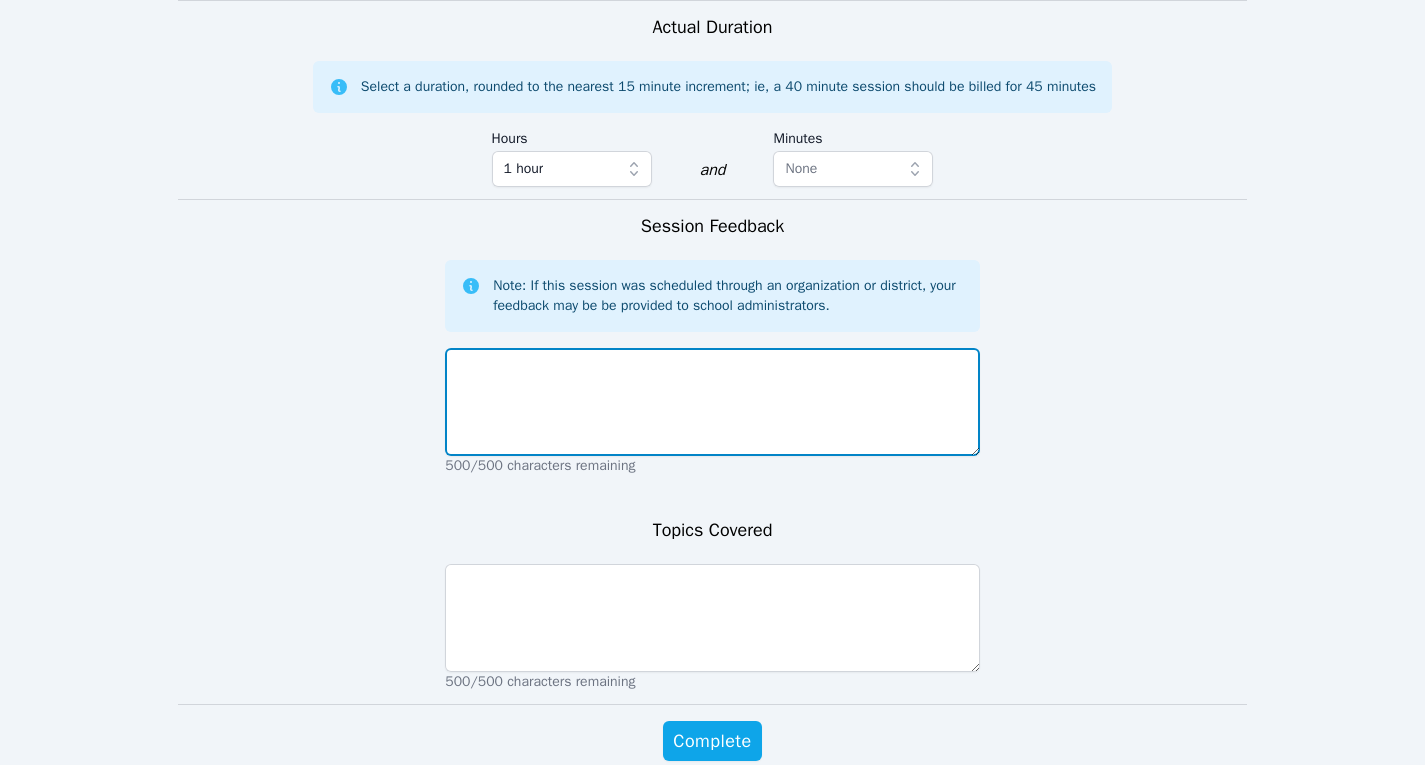 click at bounding box center [712, 402] 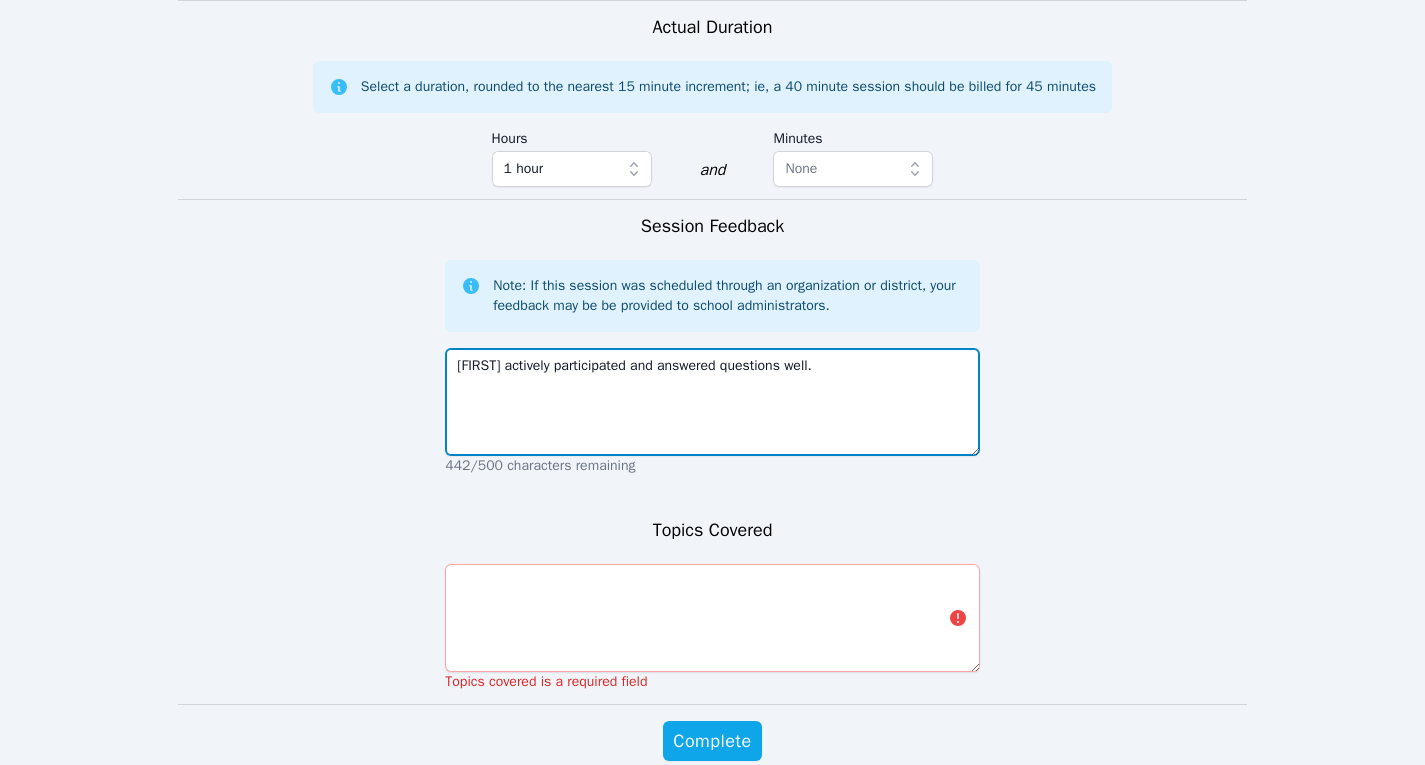 scroll, scrollTop: 1958, scrollLeft: 0, axis: vertical 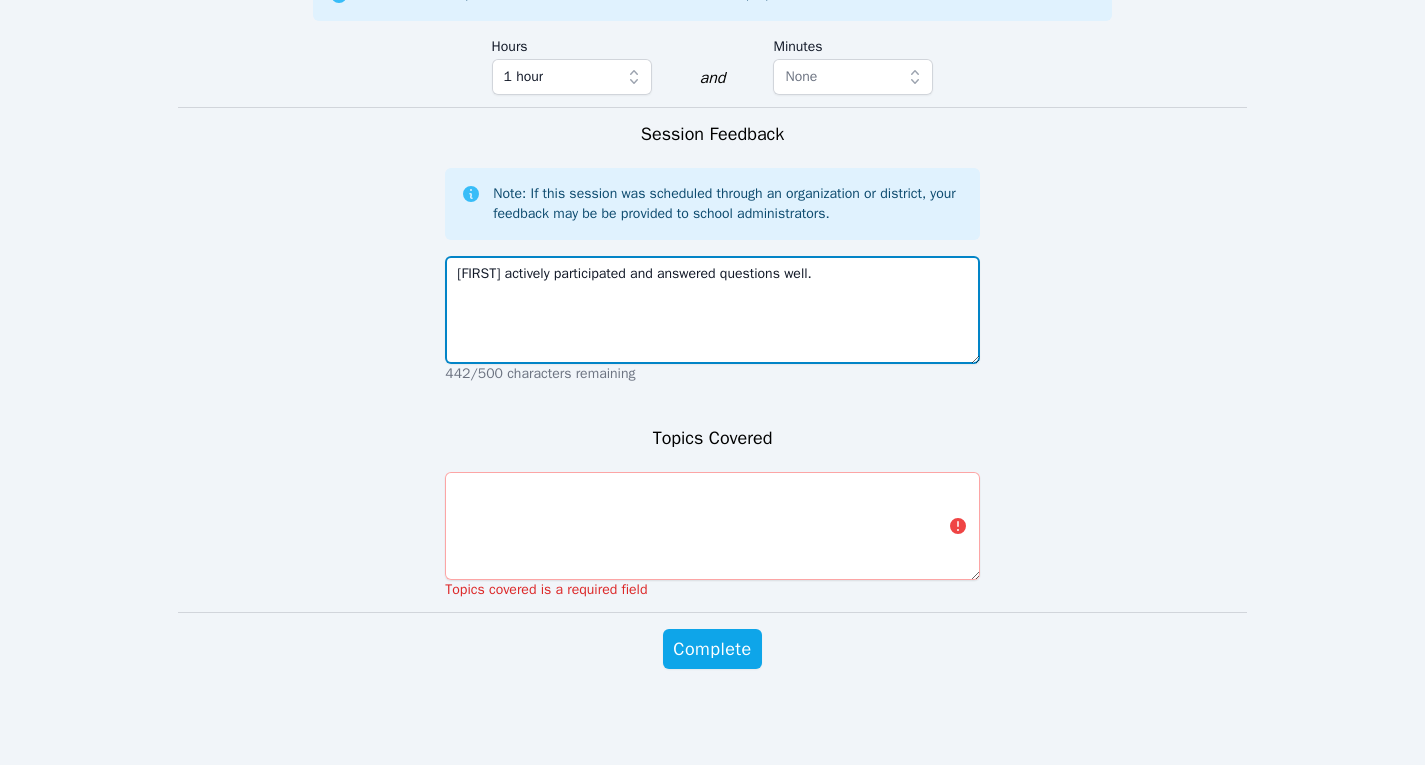 type on "Kirill actively participated and answered questions well." 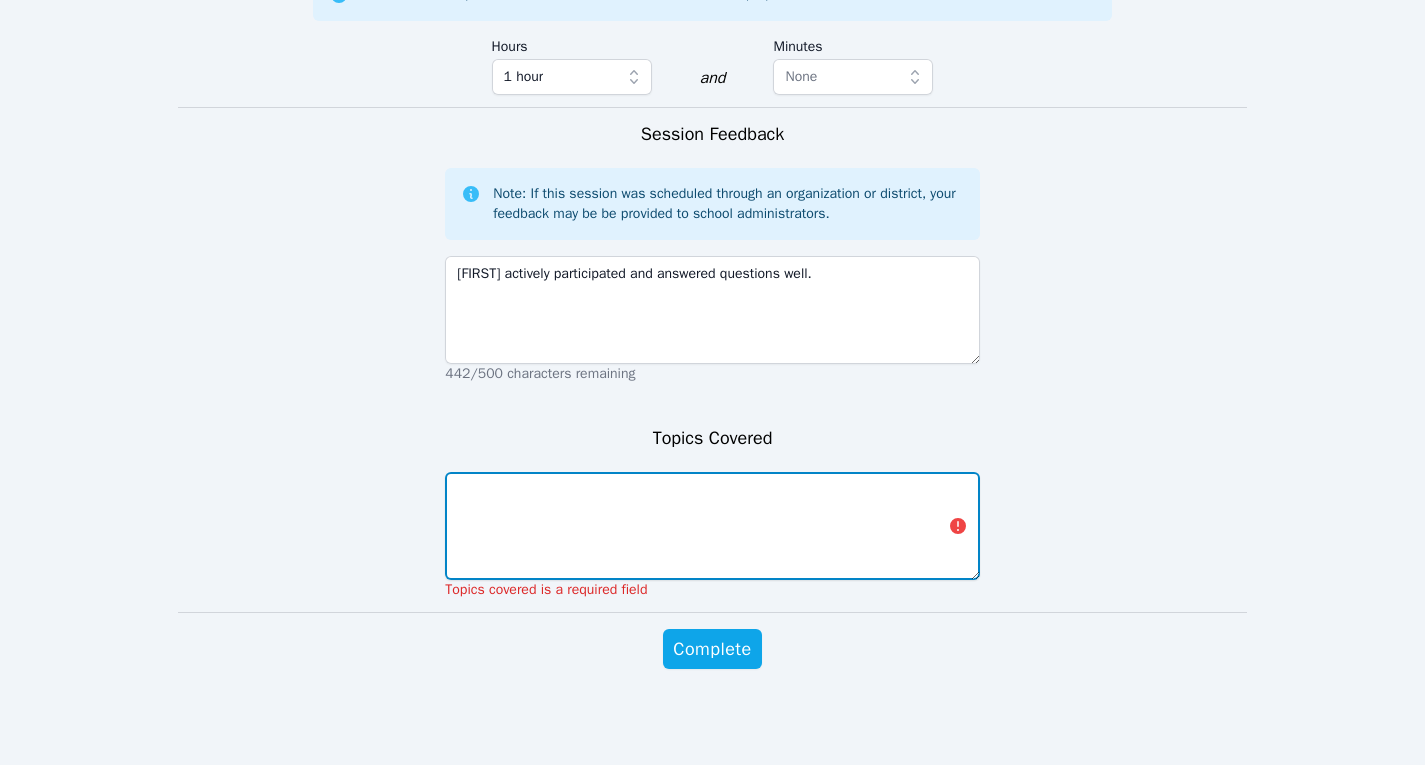 click at bounding box center [712, 526] 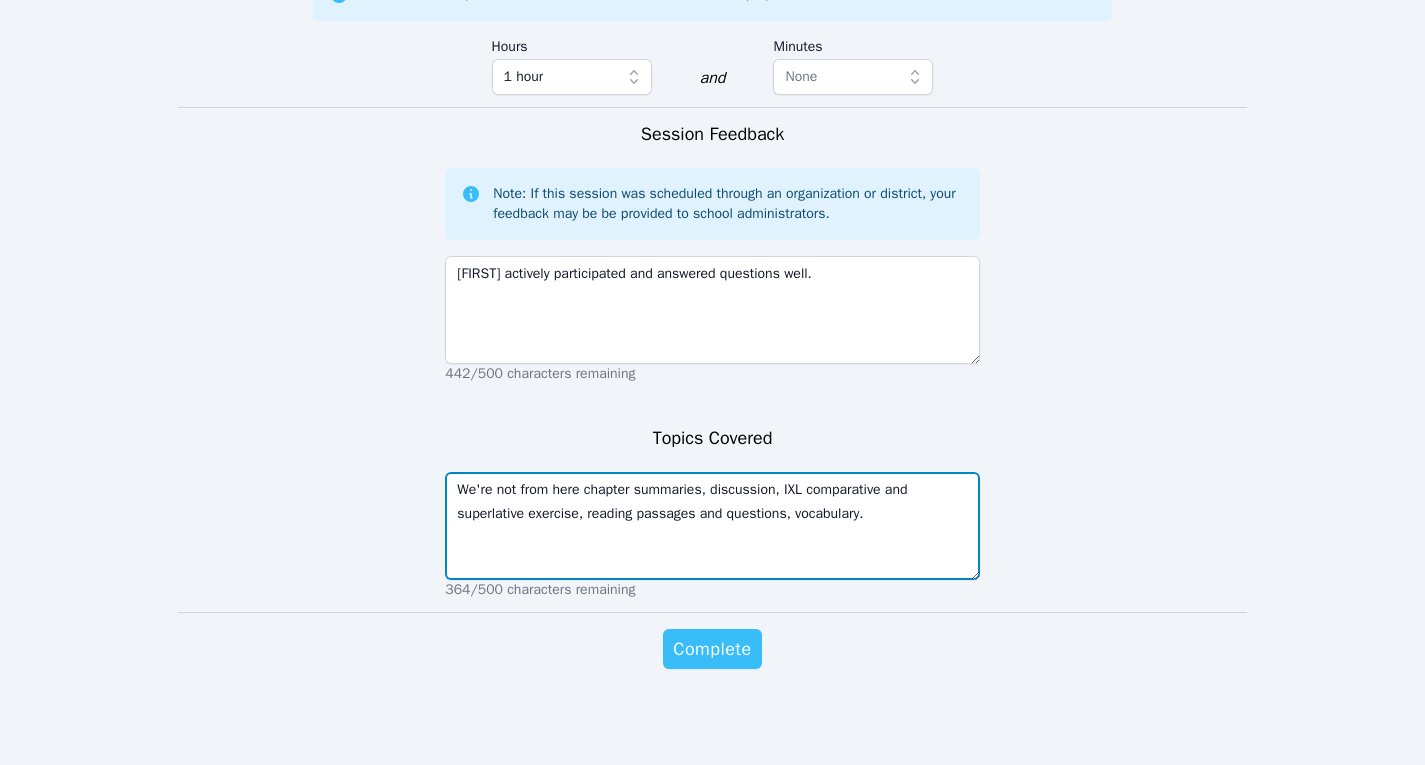 type on "We're not from here chapter summaries, discussion, IXL comparative and superlative exercise, reading passages and questions, vocabulary." 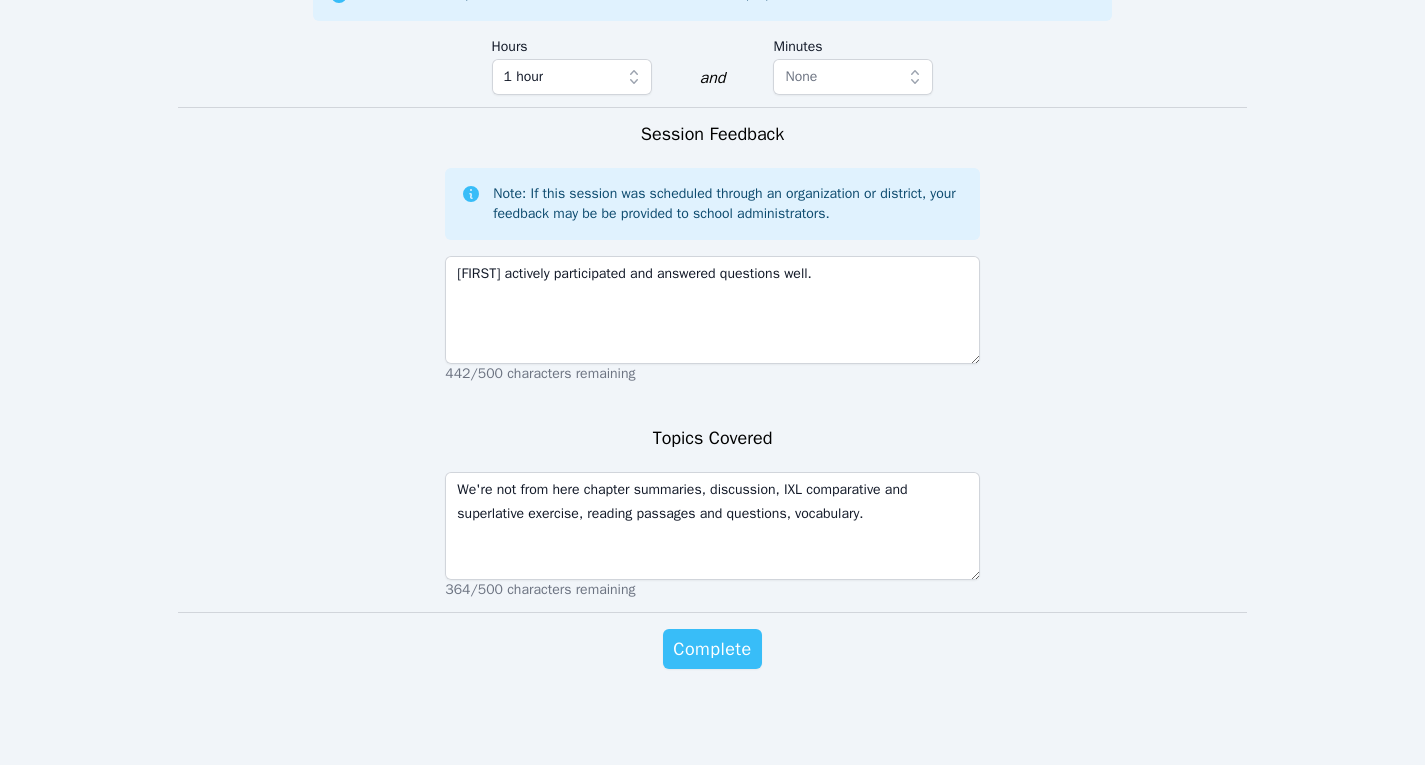 click on "Complete" at bounding box center [712, 649] 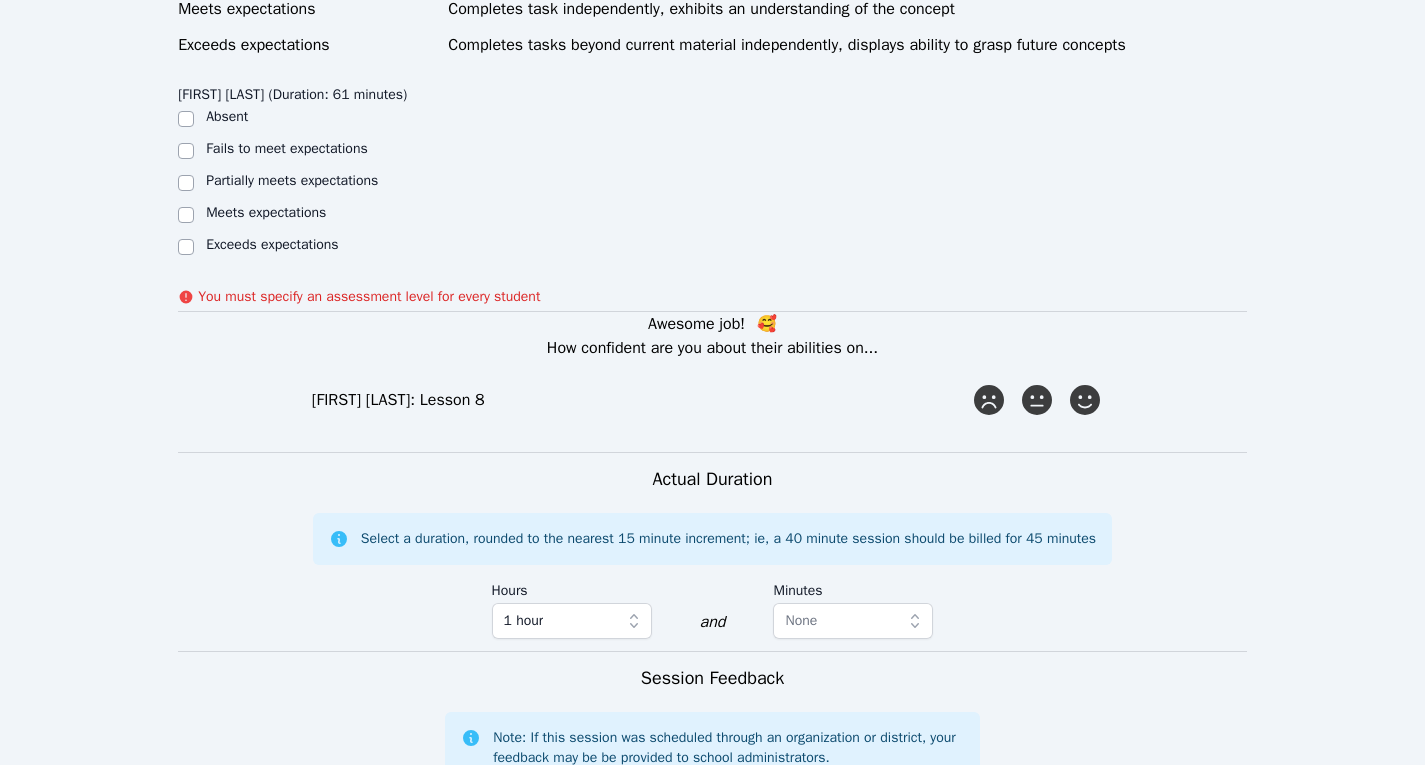 scroll, scrollTop: 1372, scrollLeft: 0, axis: vertical 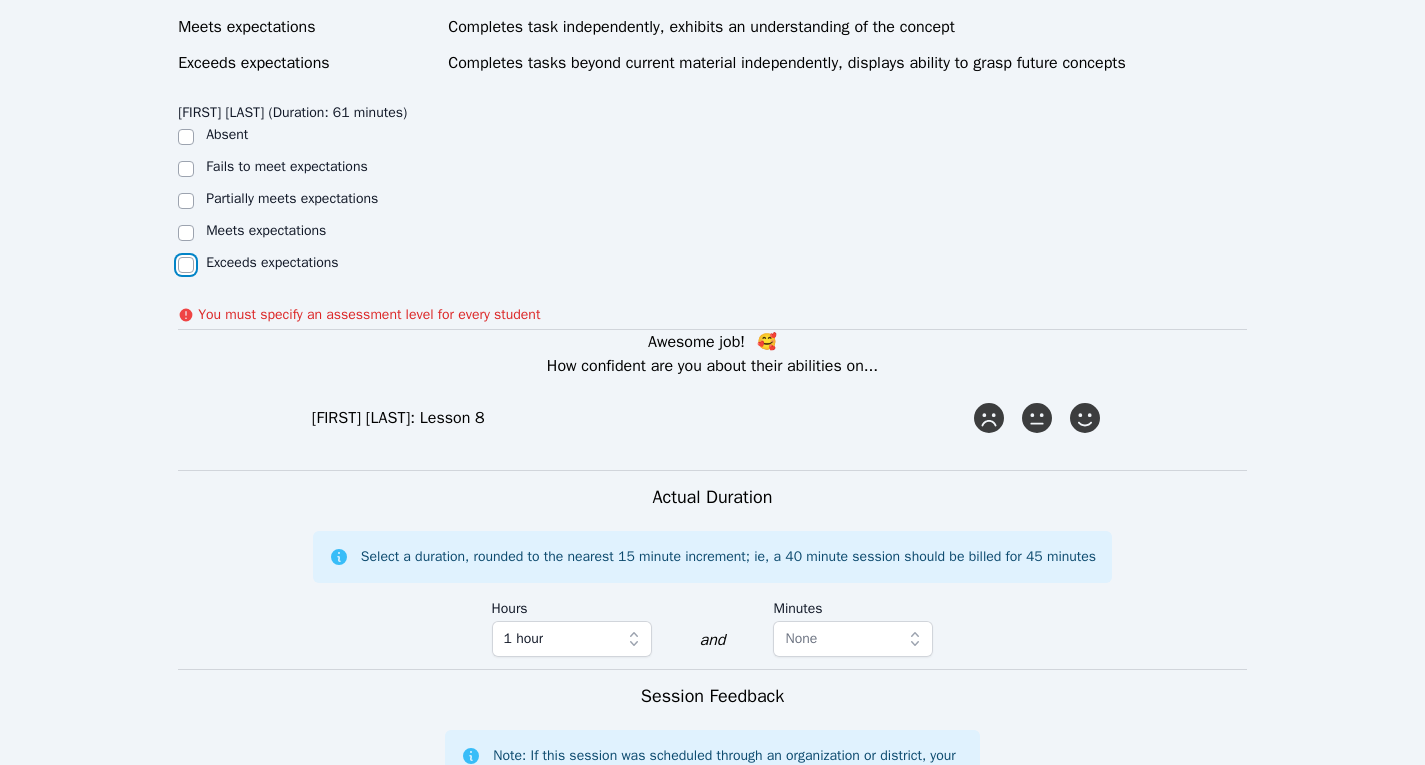 click on "Exceeds expectations" at bounding box center [186, 265] 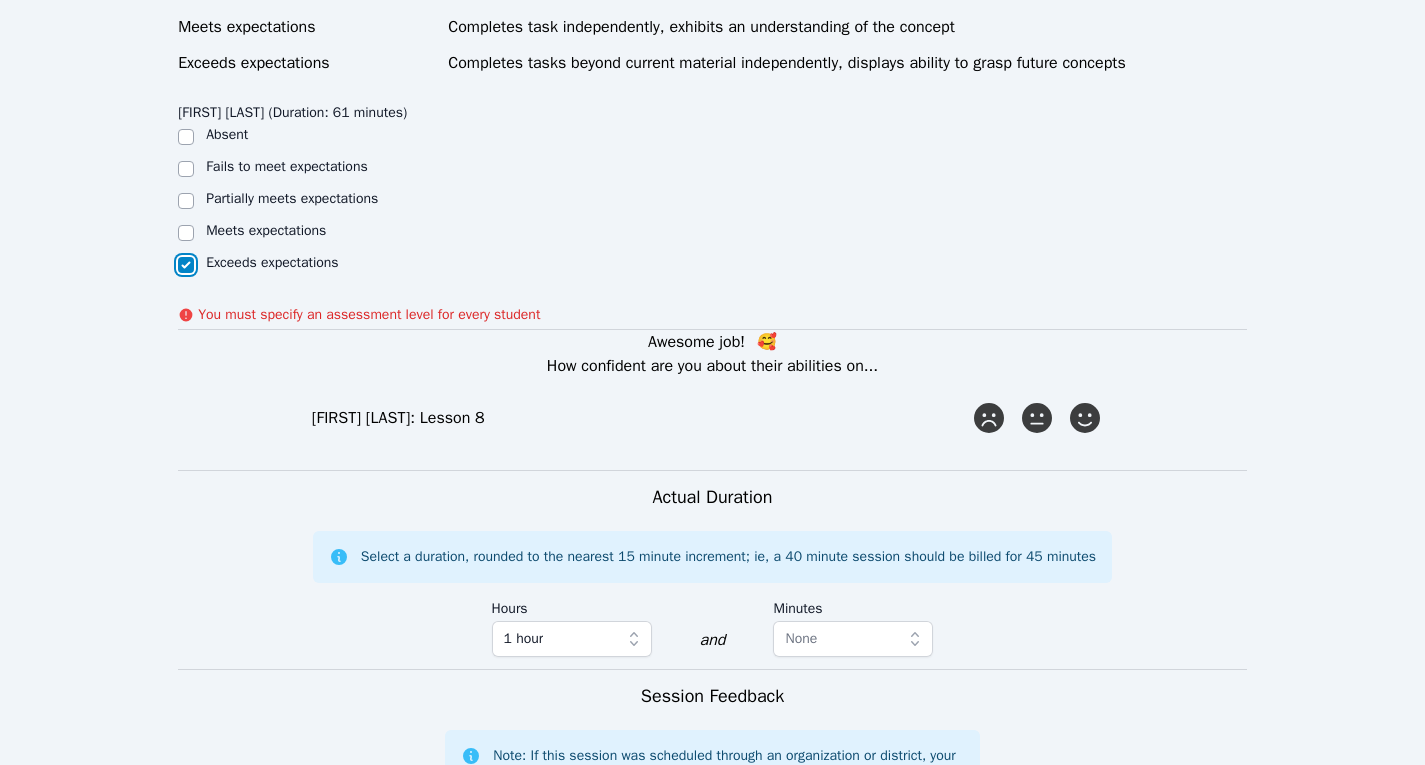 checkbox on "true" 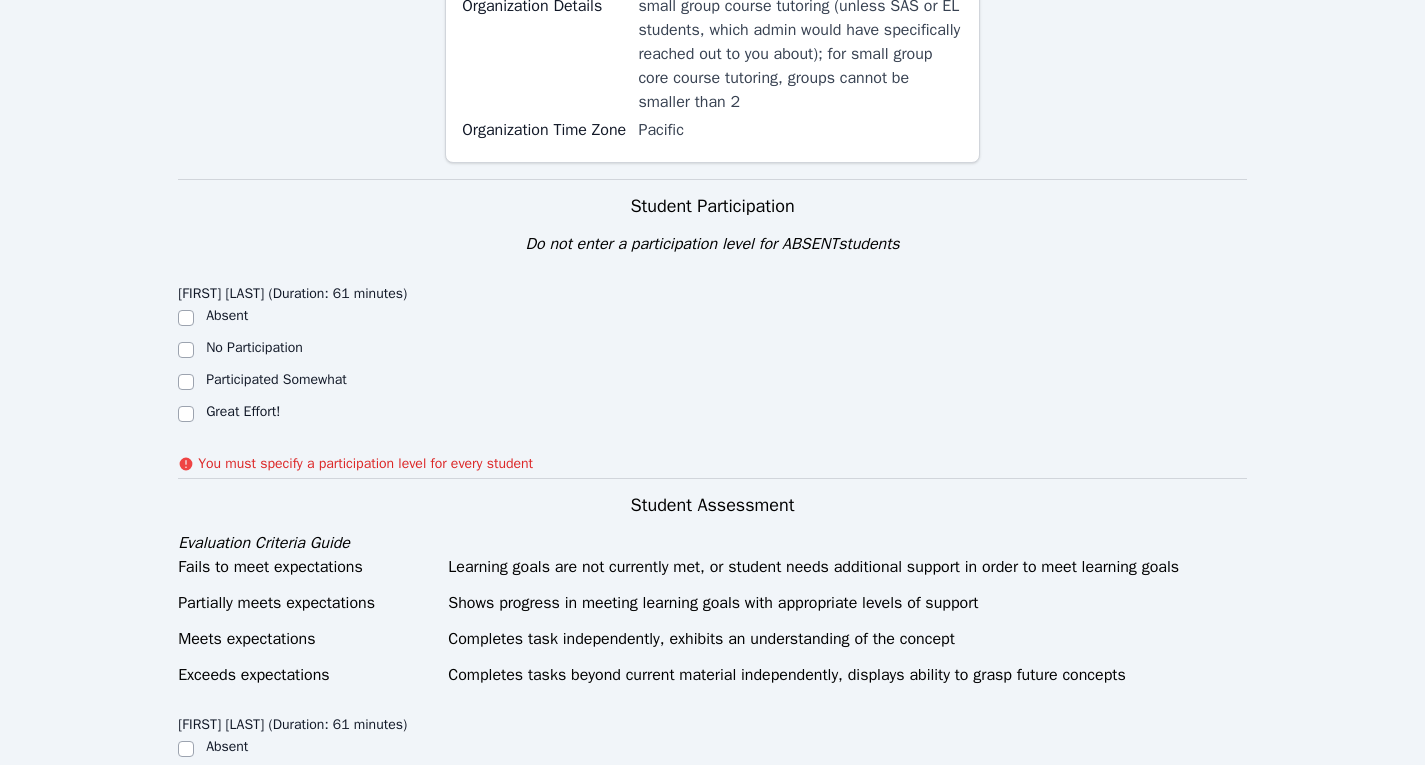 scroll, scrollTop: 748, scrollLeft: 0, axis: vertical 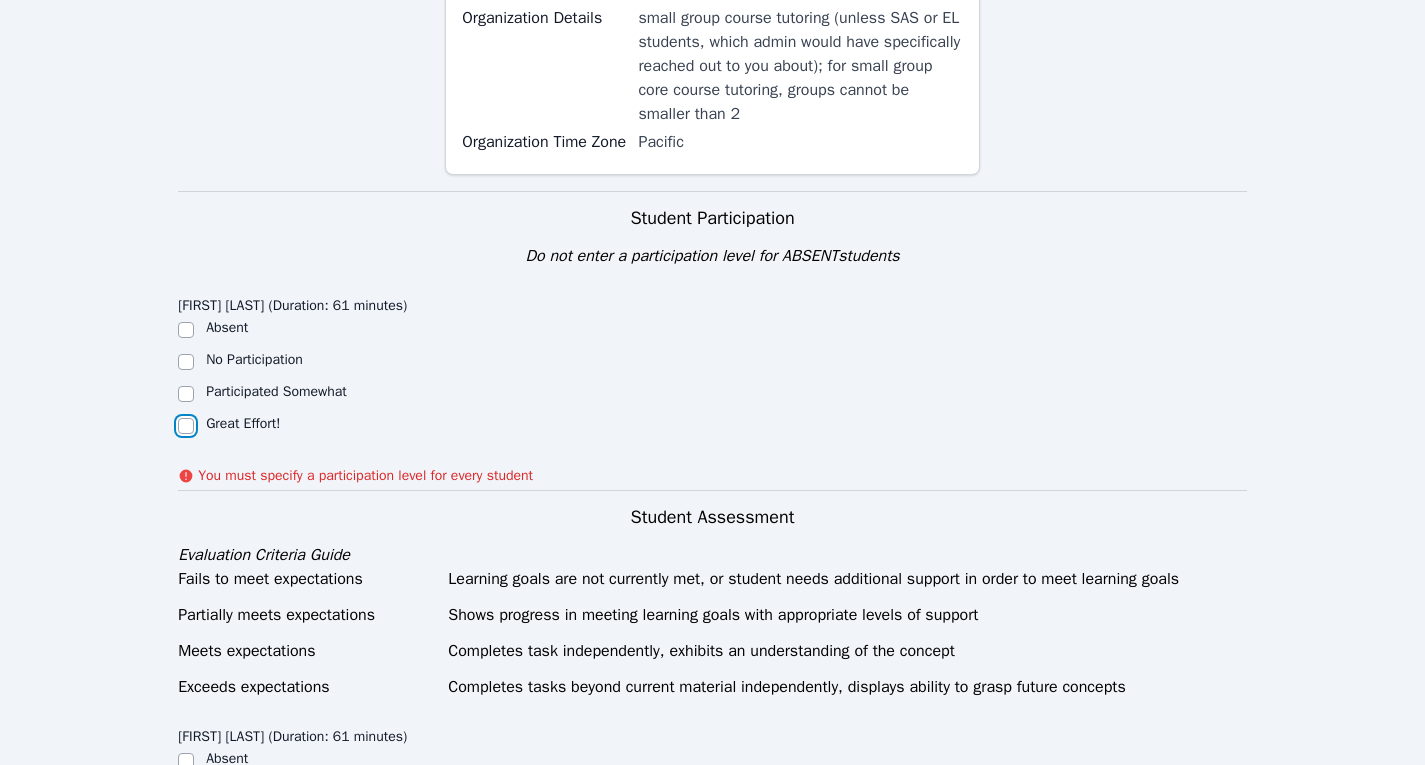 click on "Great Effort!" at bounding box center [186, 426] 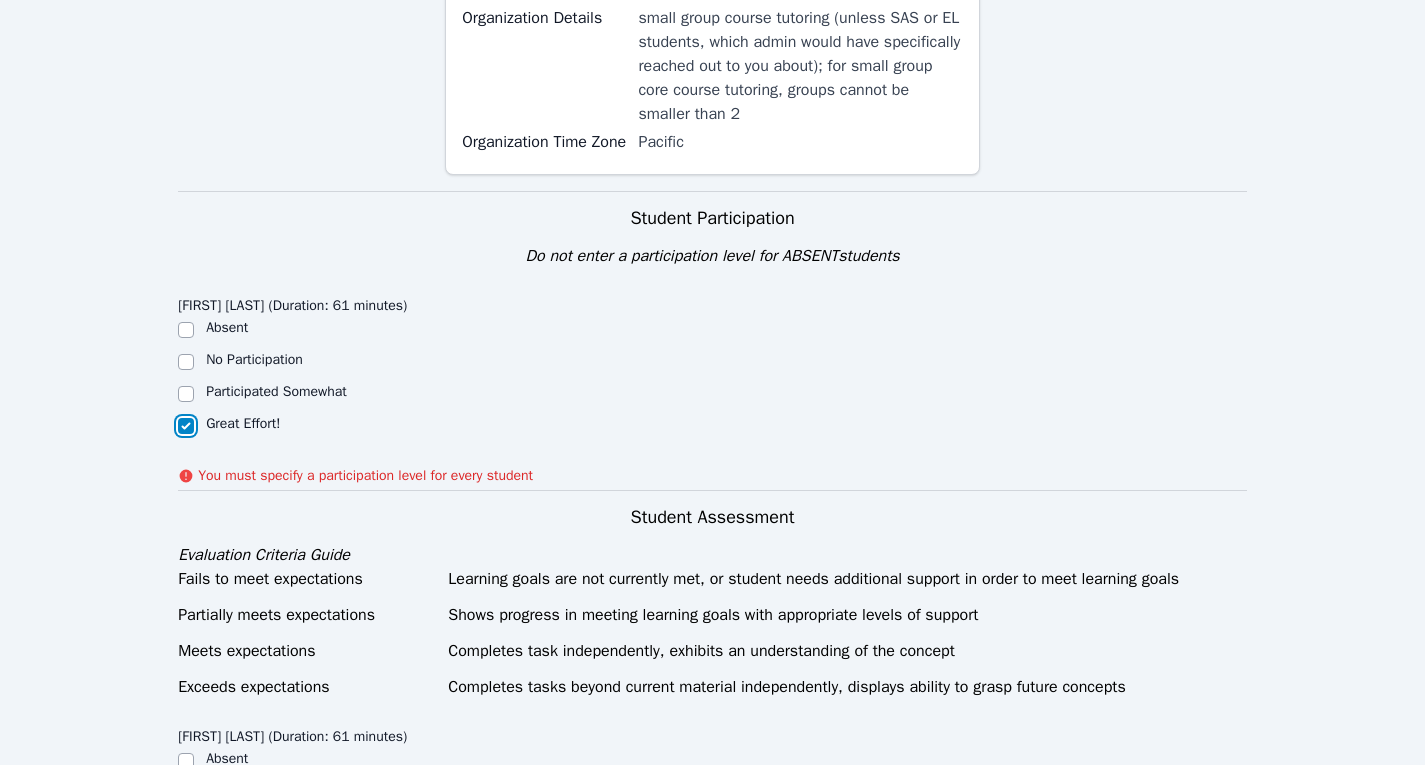 checkbox on "true" 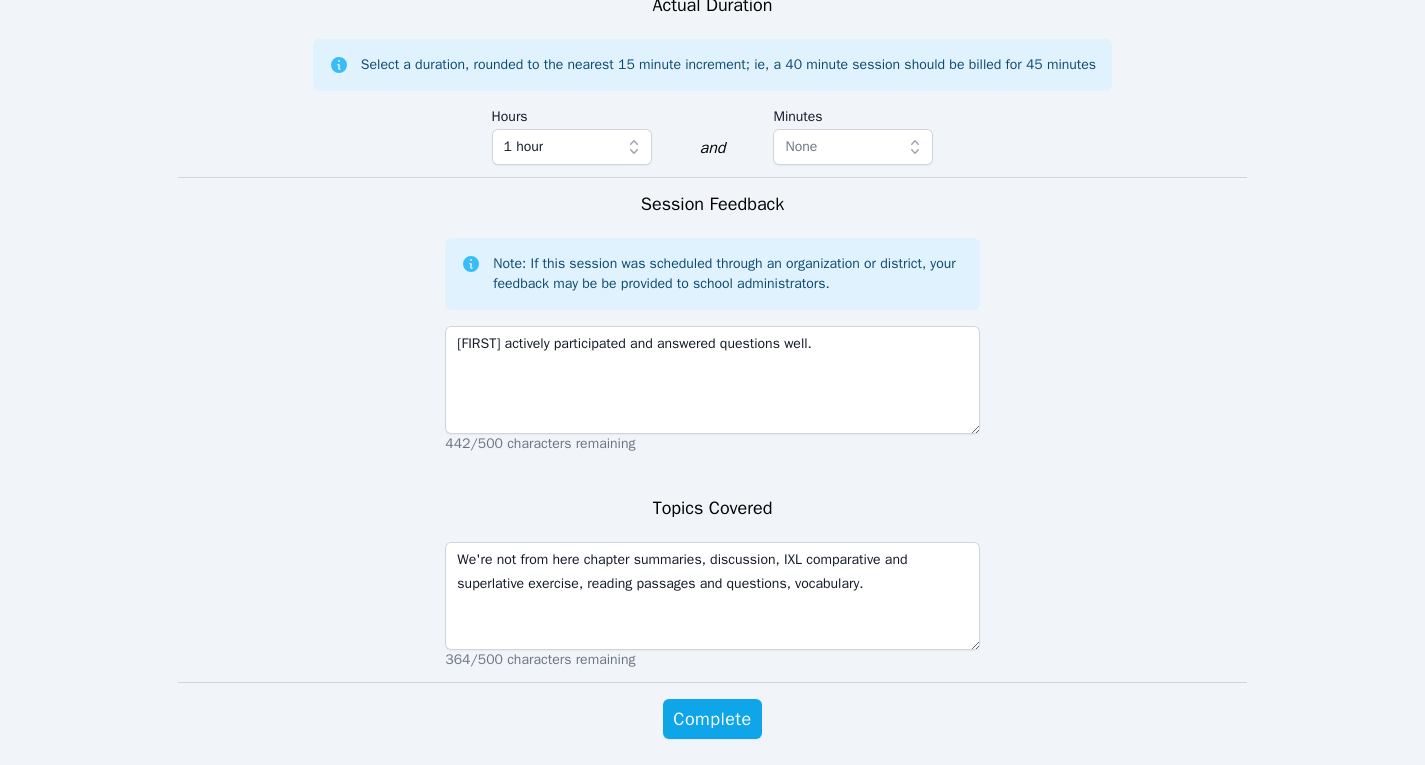 scroll, scrollTop: 1902, scrollLeft: 0, axis: vertical 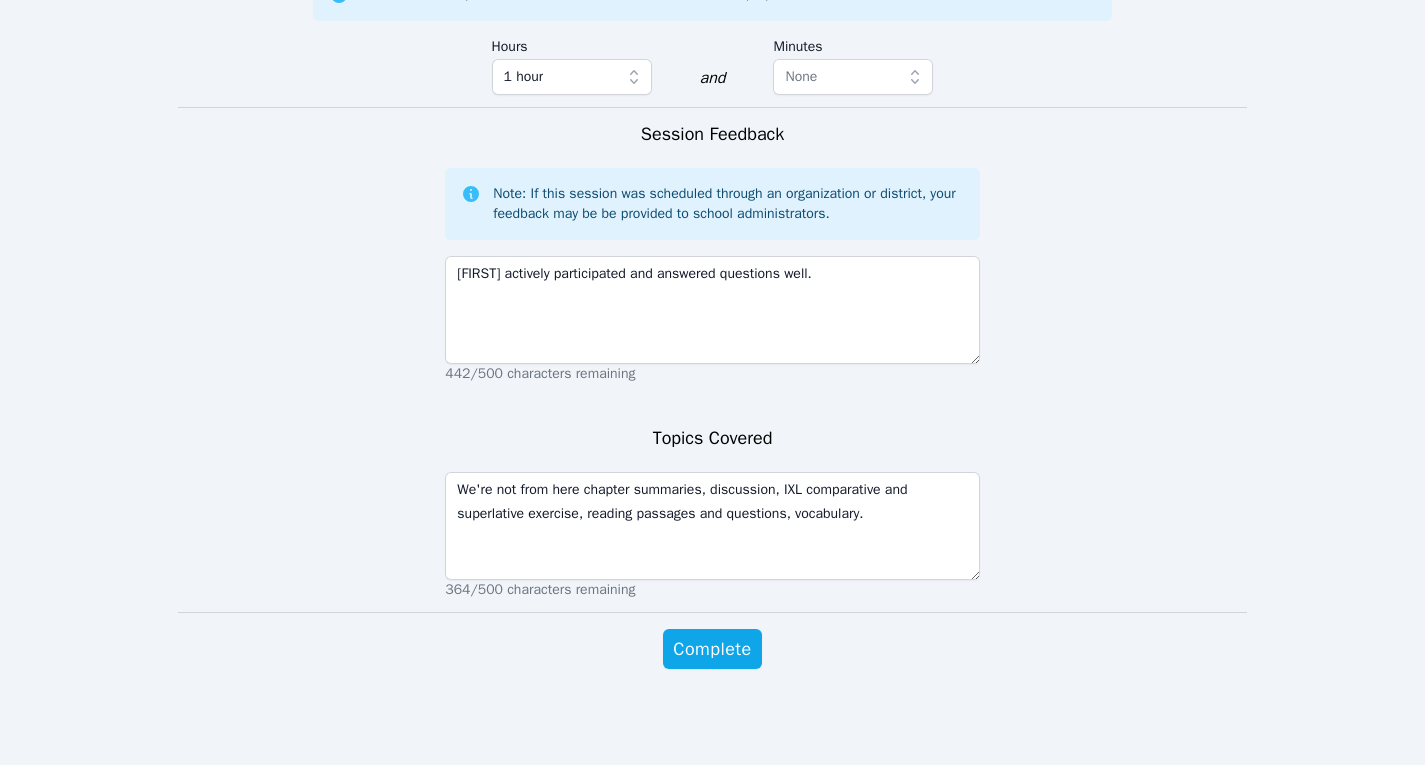 click on "Complete" at bounding box center (712, 669) 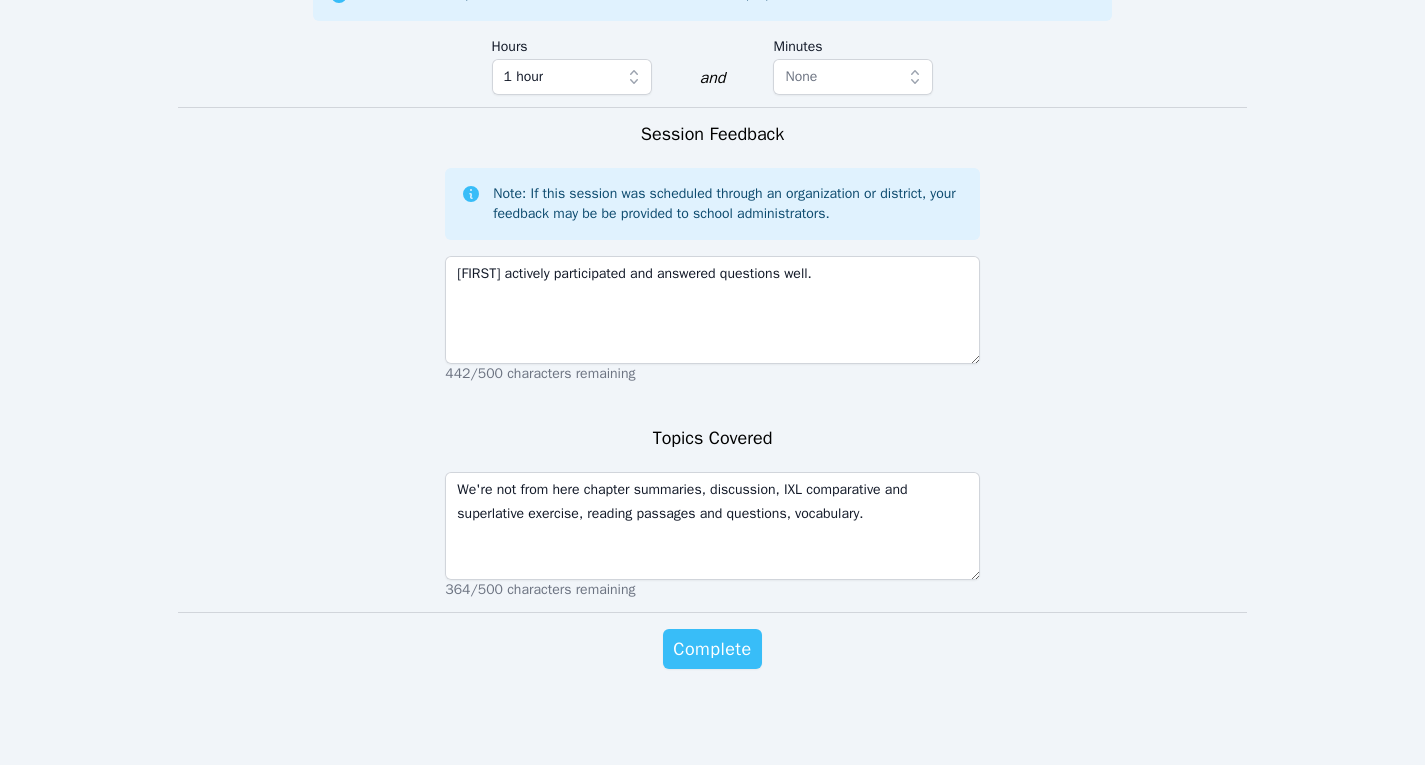 click on "Complete" at bounding box center (712, 649) 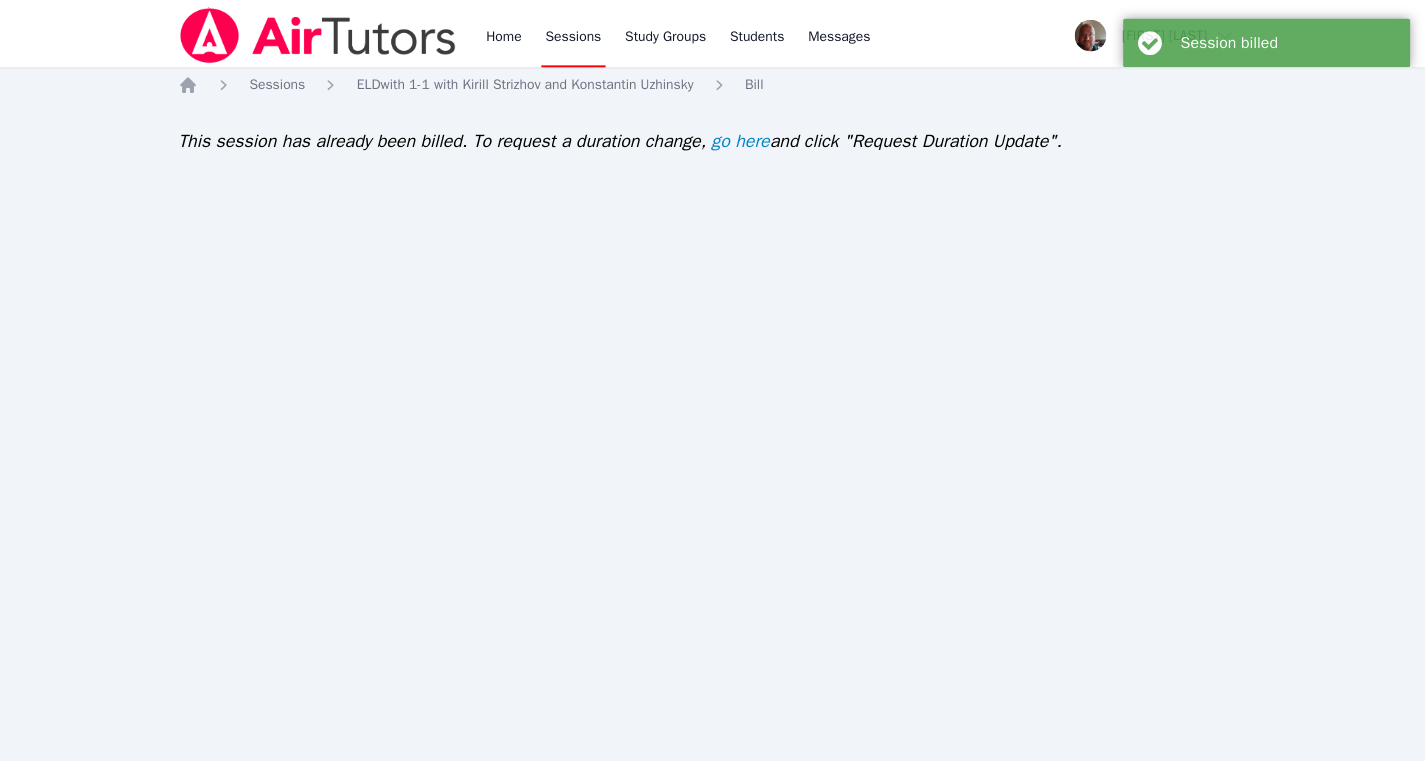 scroll, scrollTop: 0, scrollLeft: 0, axis: both 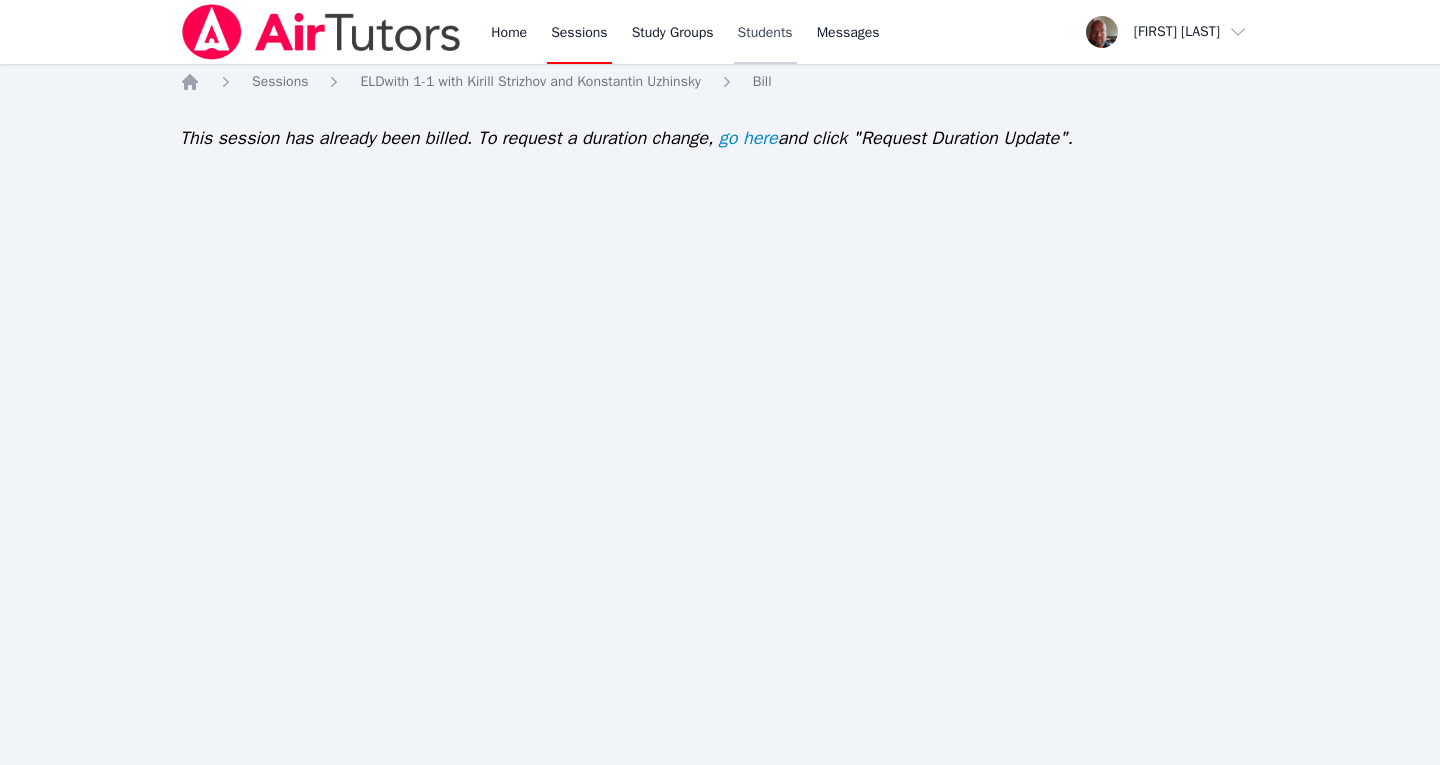 click on "Students" at bounding box center [765, 32] 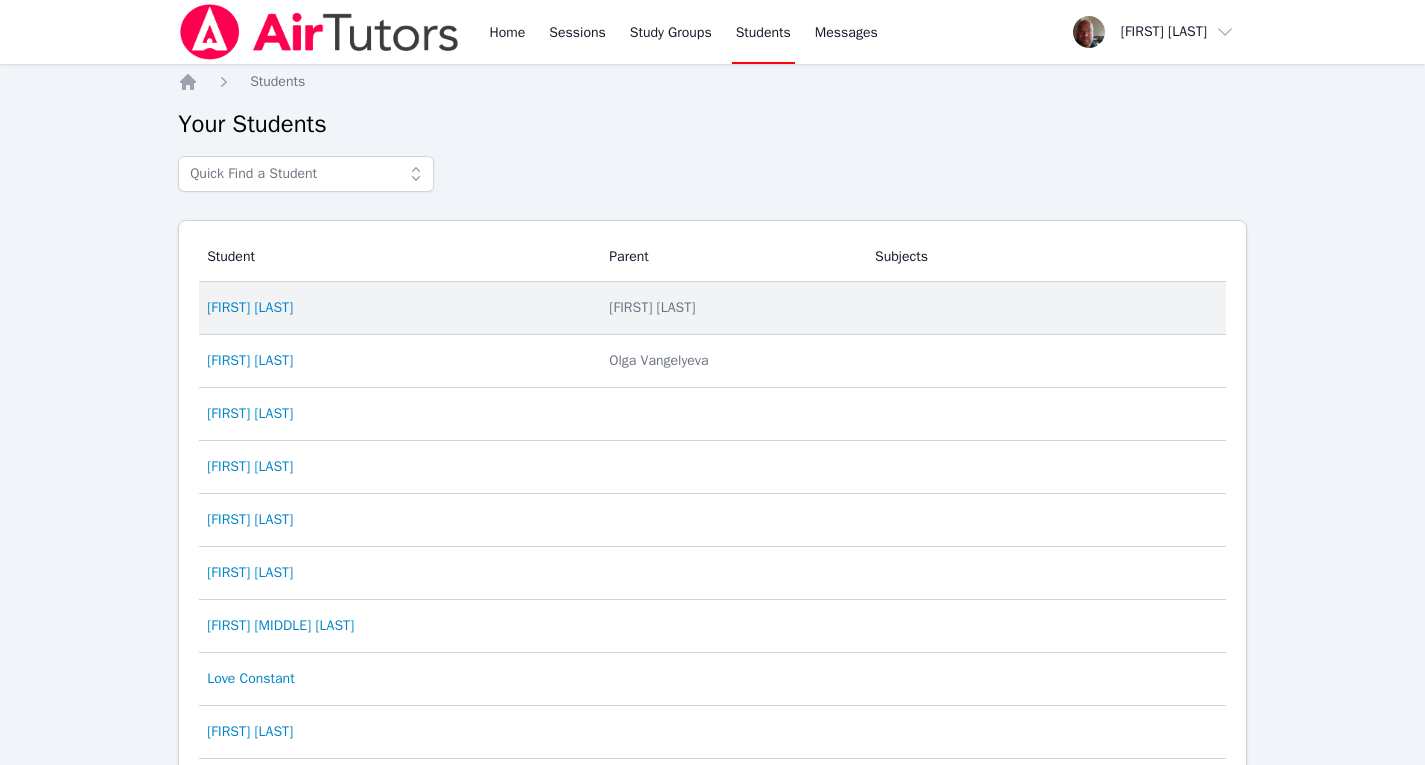 click on "[FIRST] [LAST]" at bounding box center [396, 308] 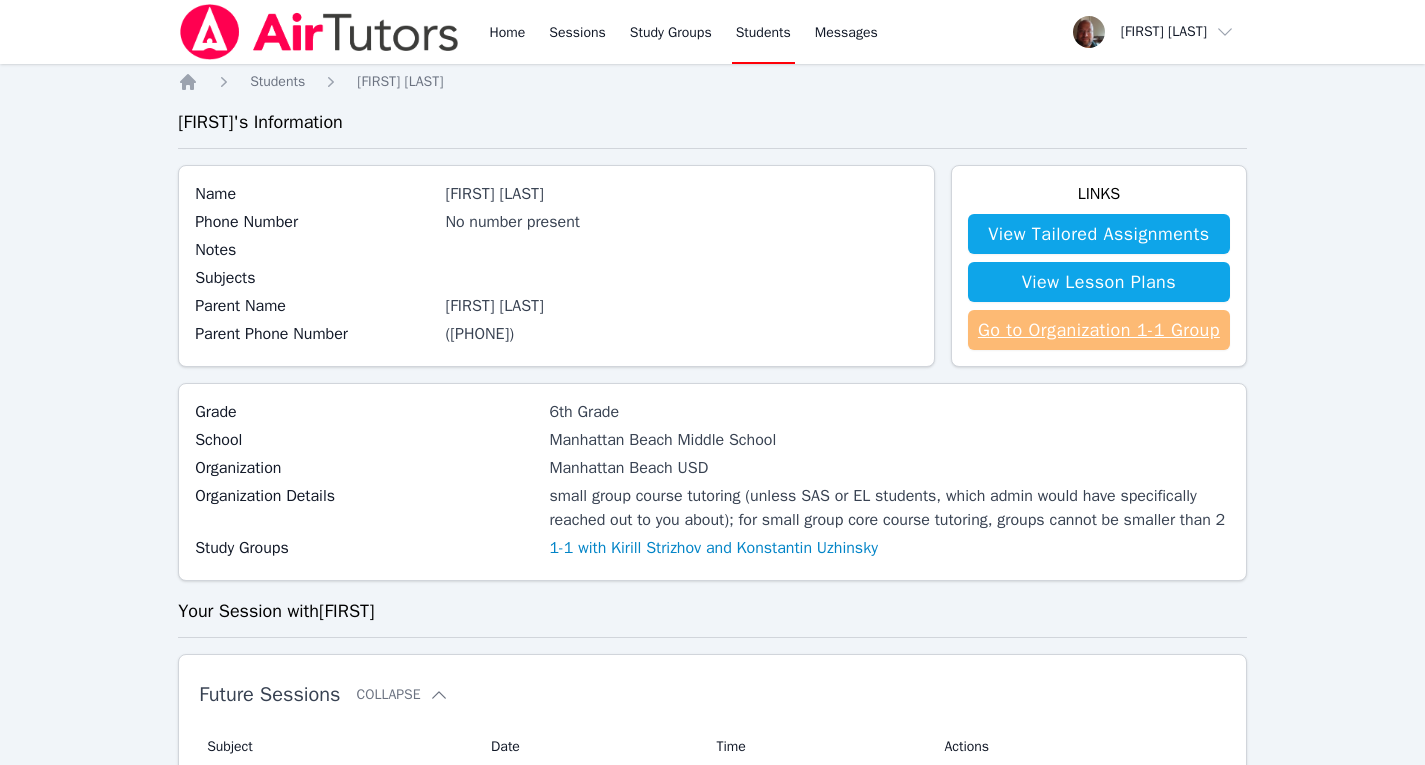 click on "Go to Organization 1-1 Group" at bounding box center [1099, 330] 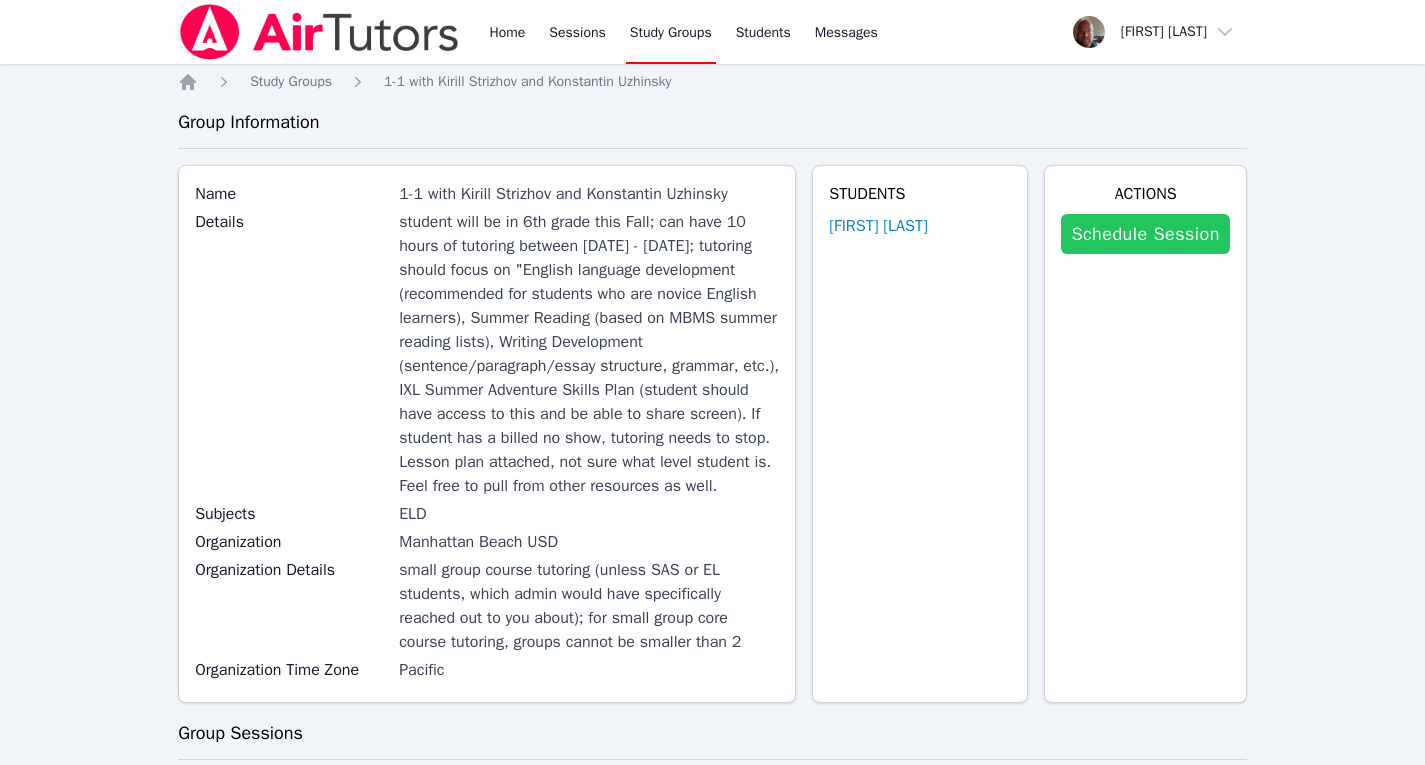 click on "Schedule Session" at bounding box center (1145, 234) 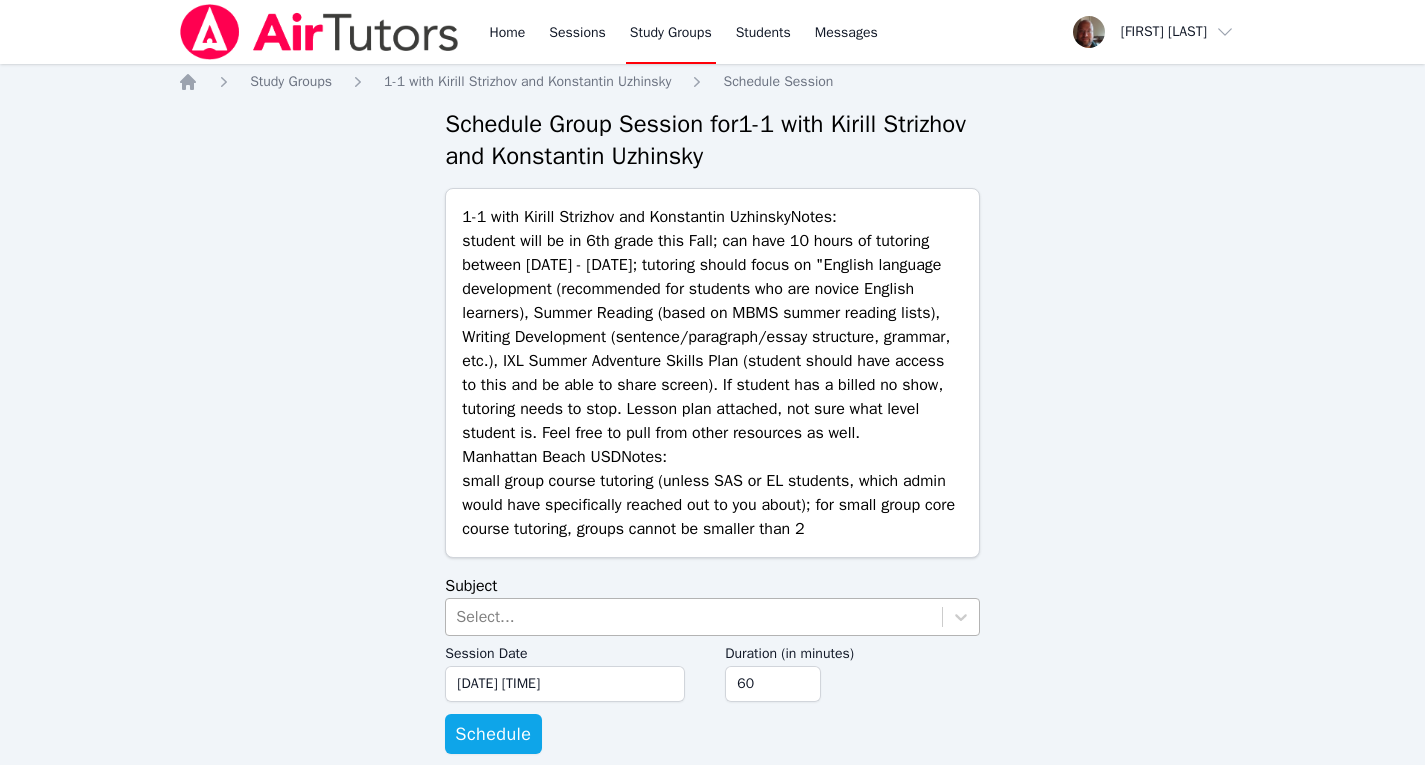 scroll, scrollTop: 29, scrollLeft: 0, axis: vertical 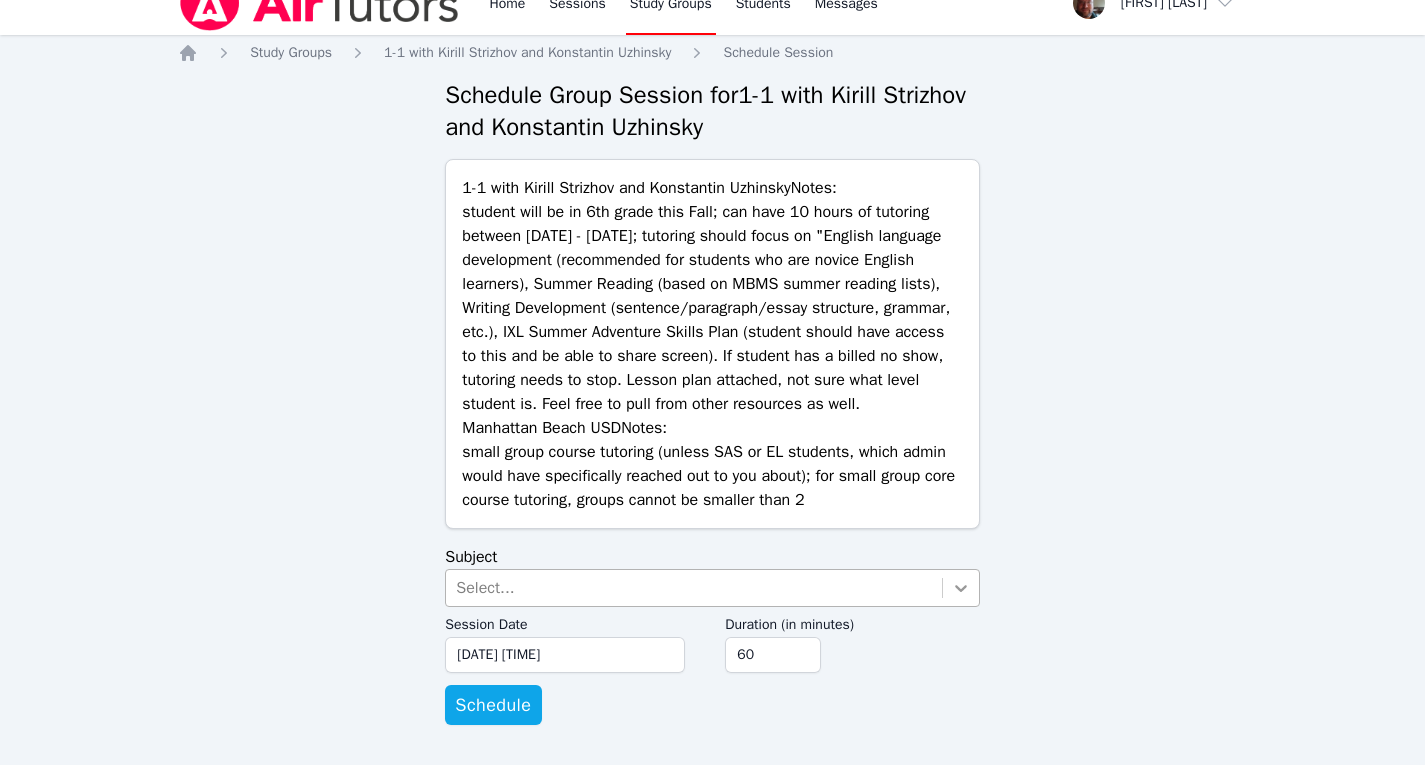 click 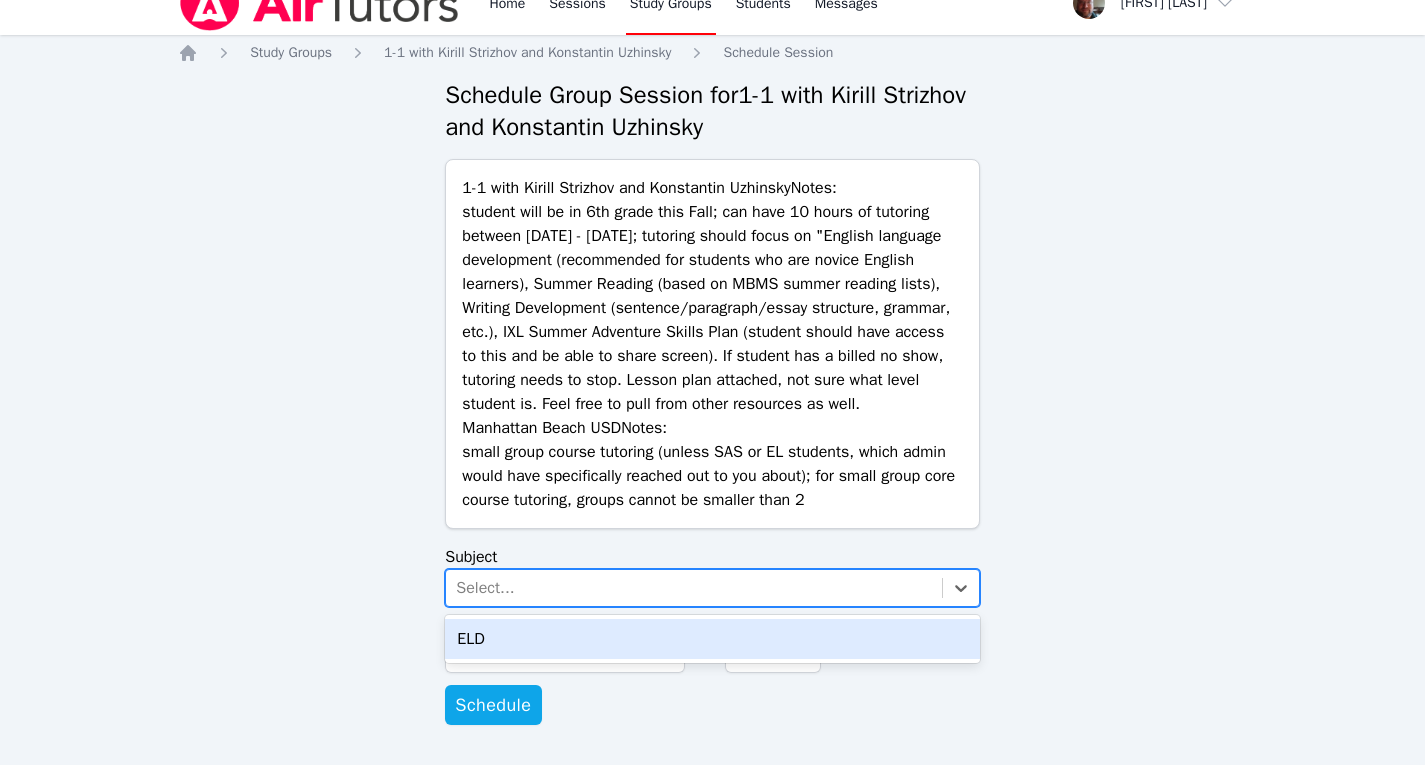 click on "ELD" at bounding box center [712, 639] 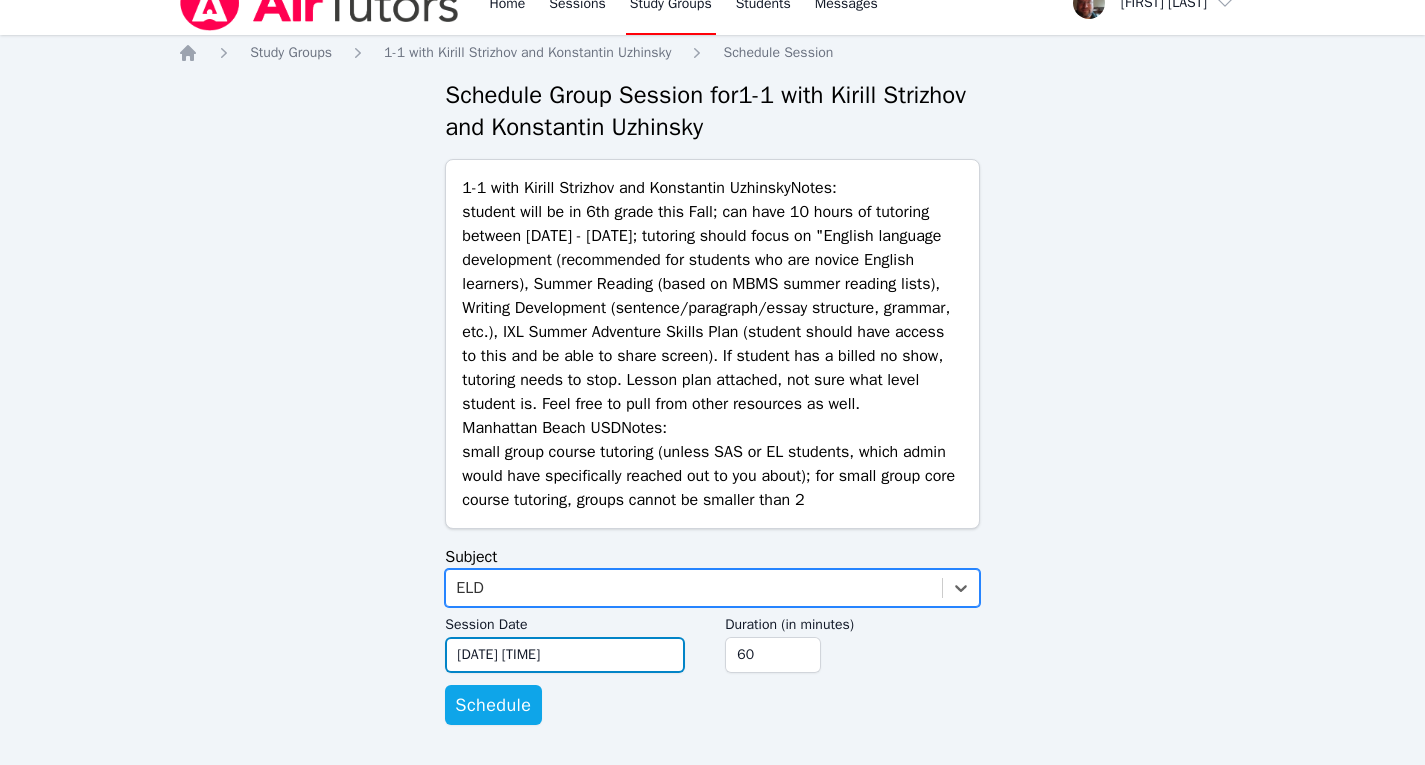 click on "08/07/2025 12:00 pm" at bounding box center [565, 655] 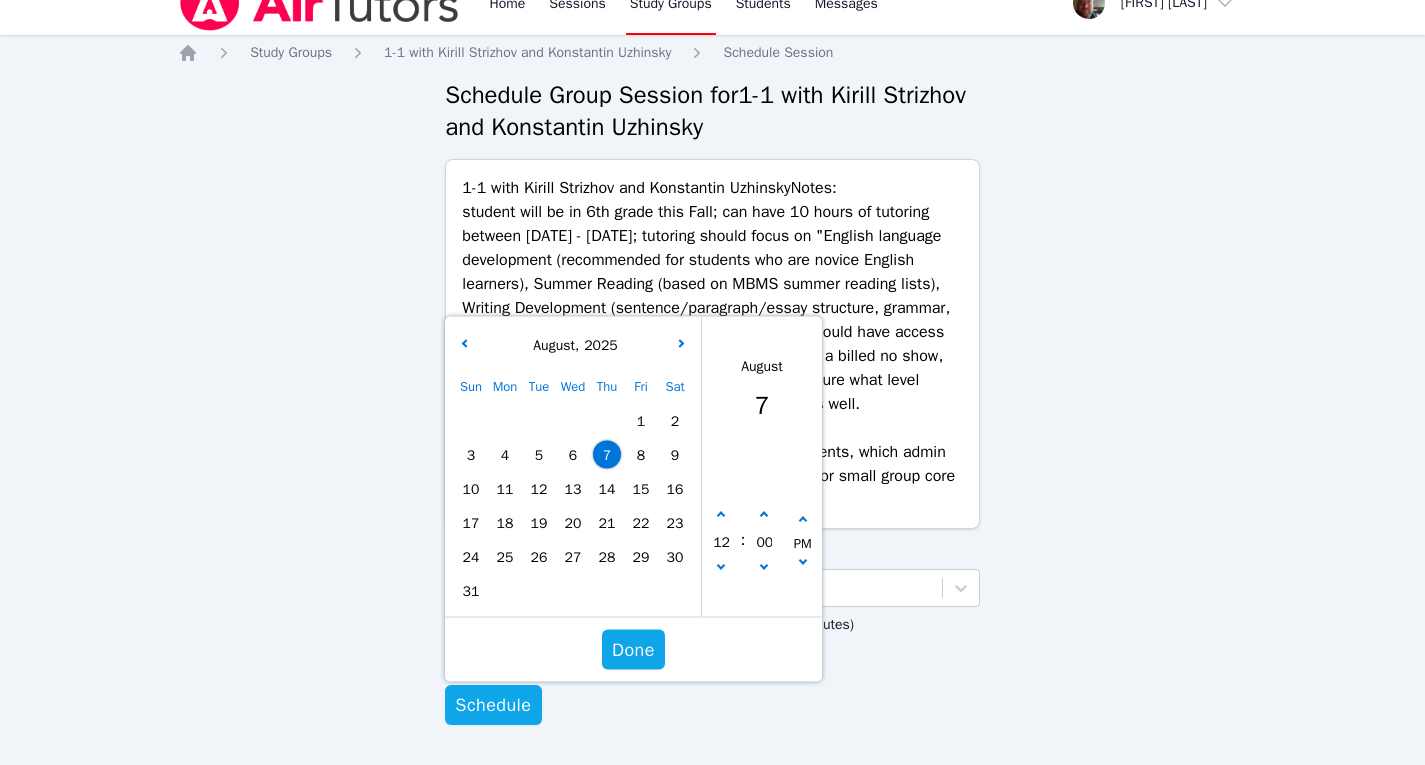 click on "9" at bounding box center (675, 455) 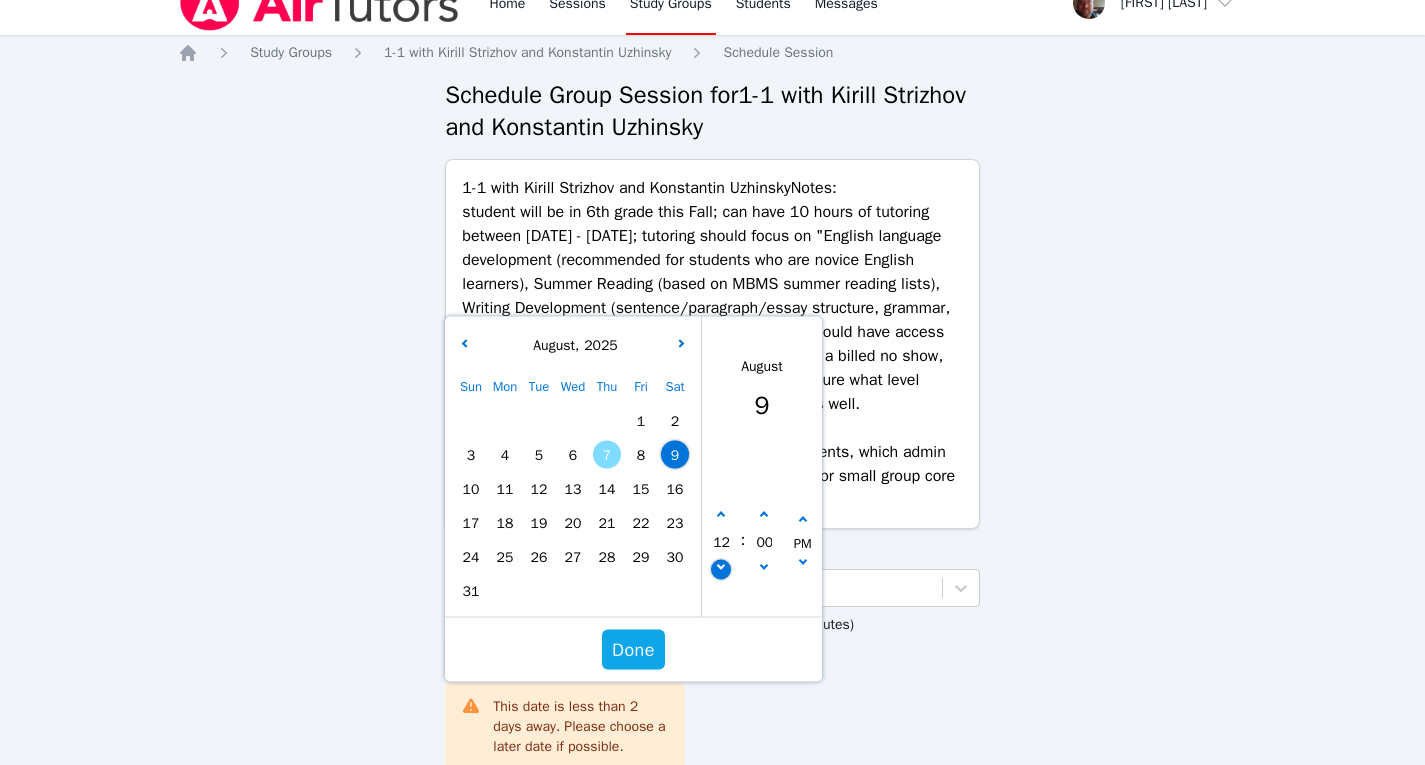 click at bounding box center (722, 569) 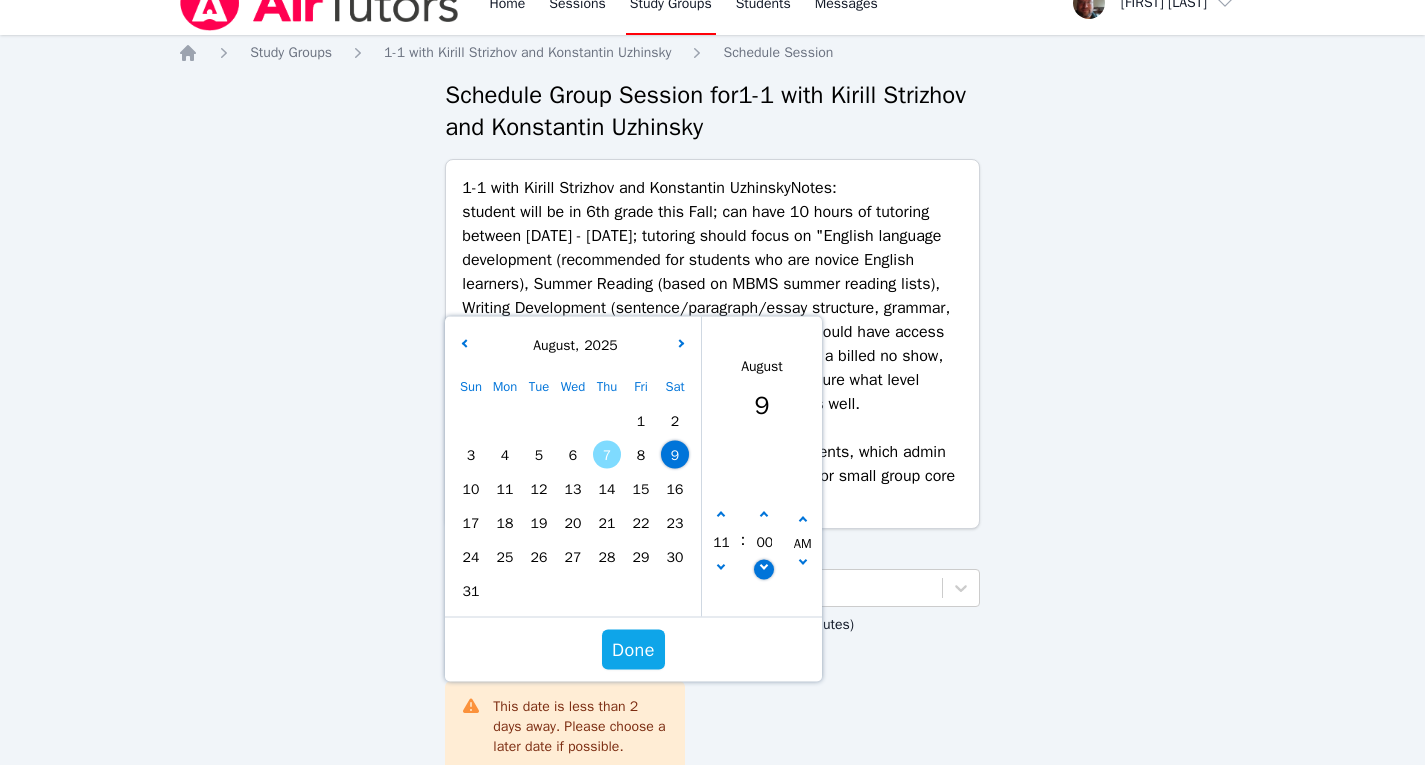 click at bounding box center (764, 565) 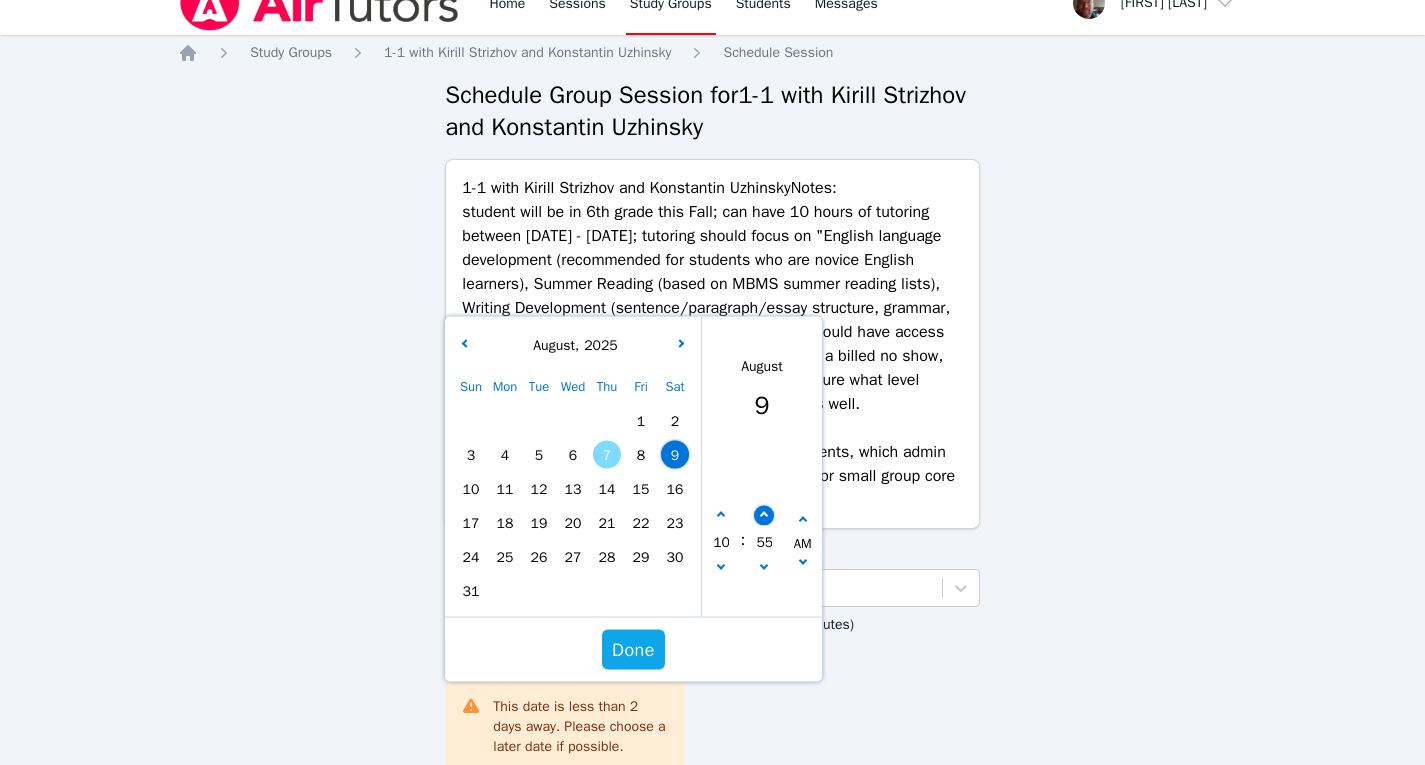 click at bounding box center (765, 515) 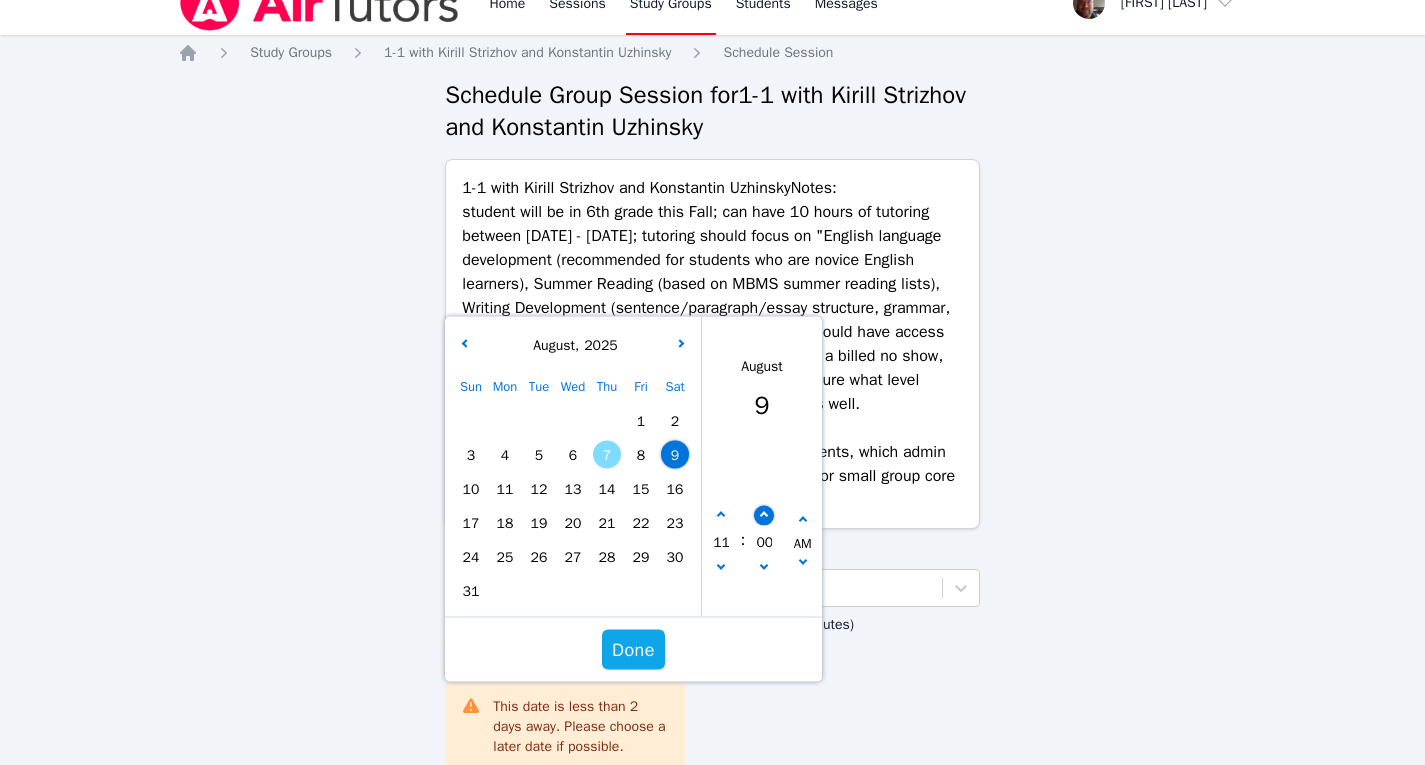 click at bounding box center (765, 515) 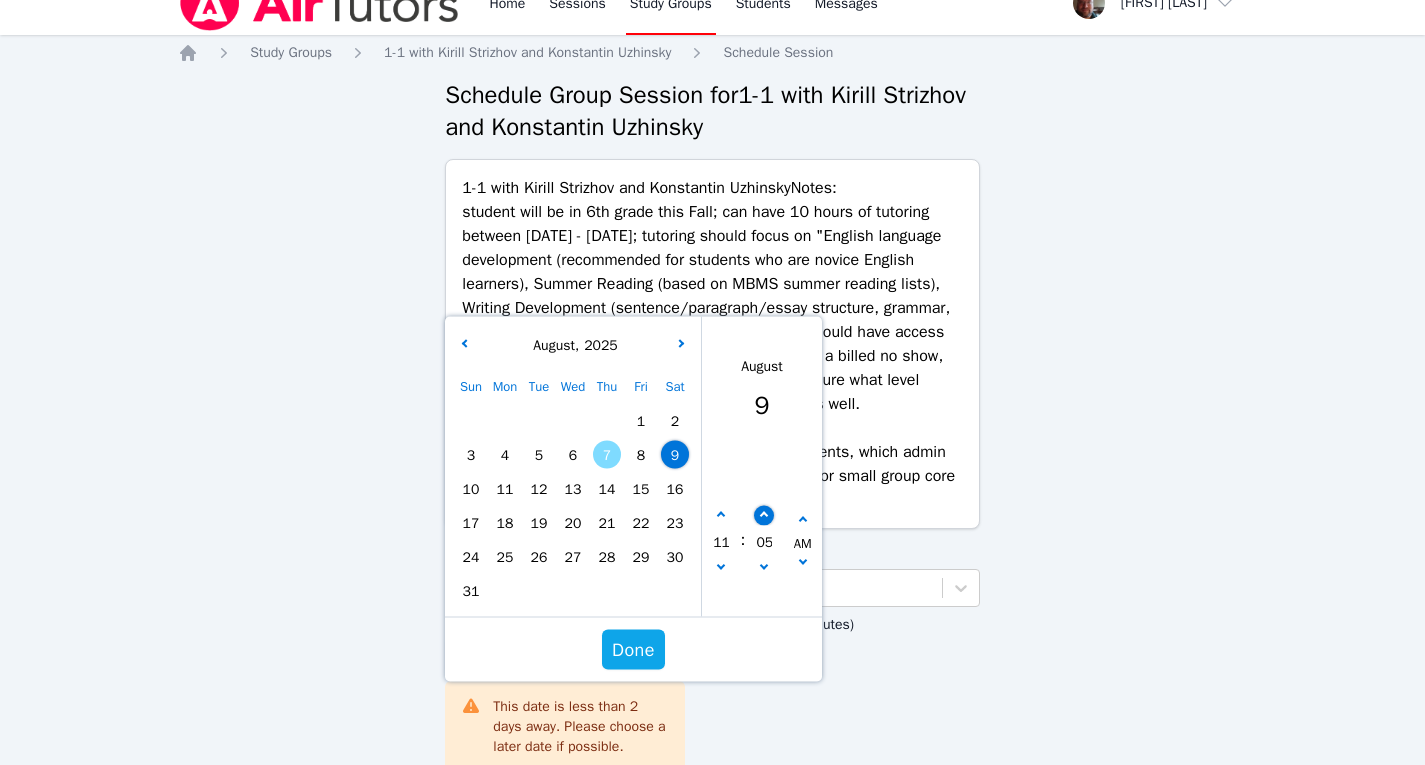 click at bounding box center [765, 515] 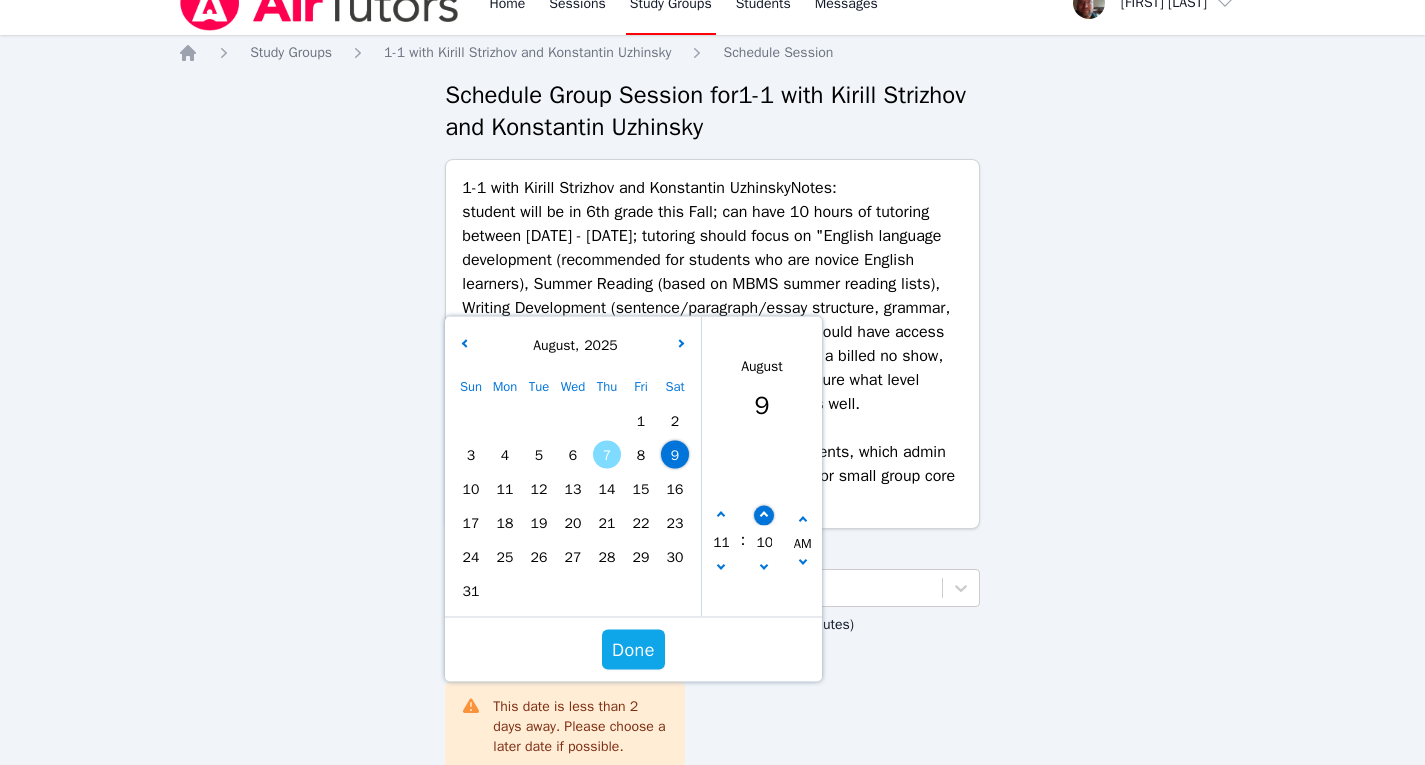click at bounding box center (765, 515) 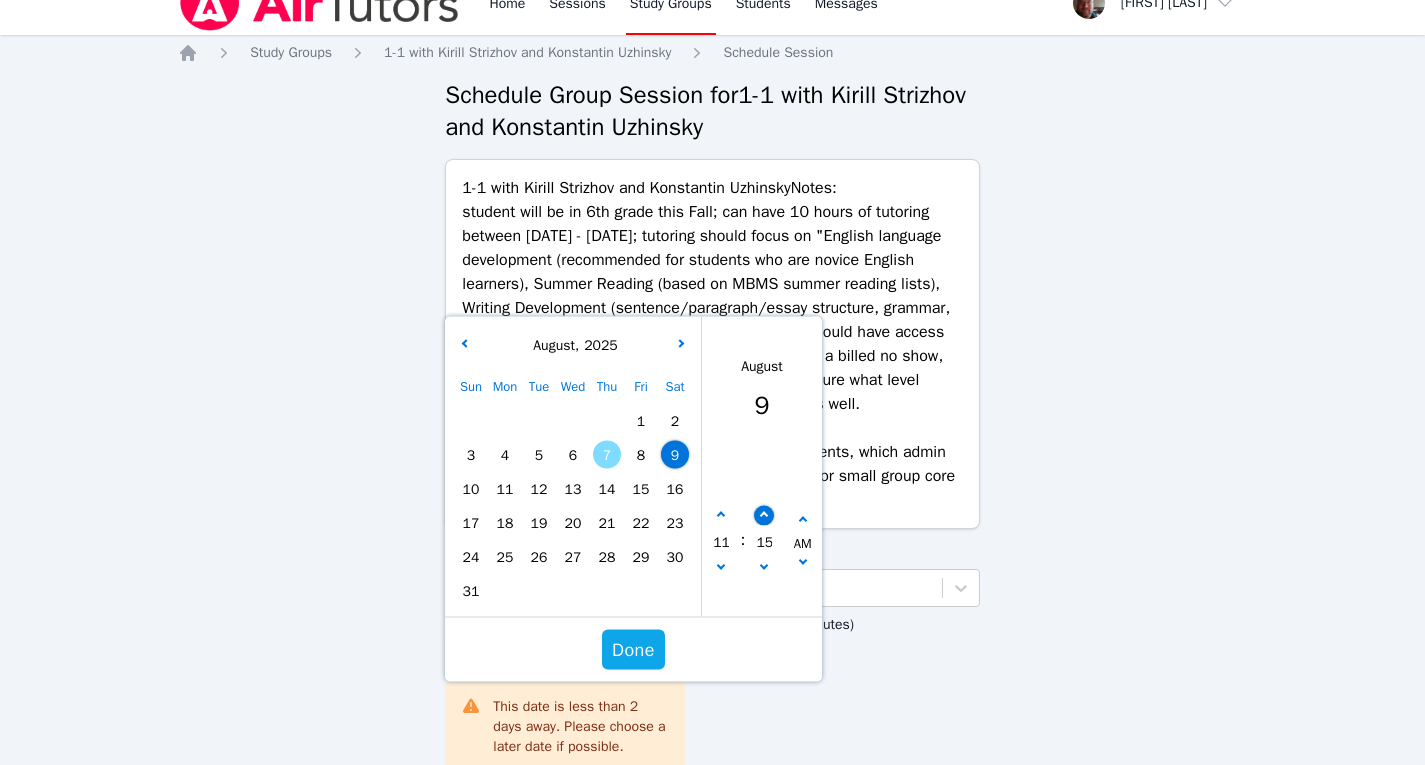 click at bounding box center (765, 515) 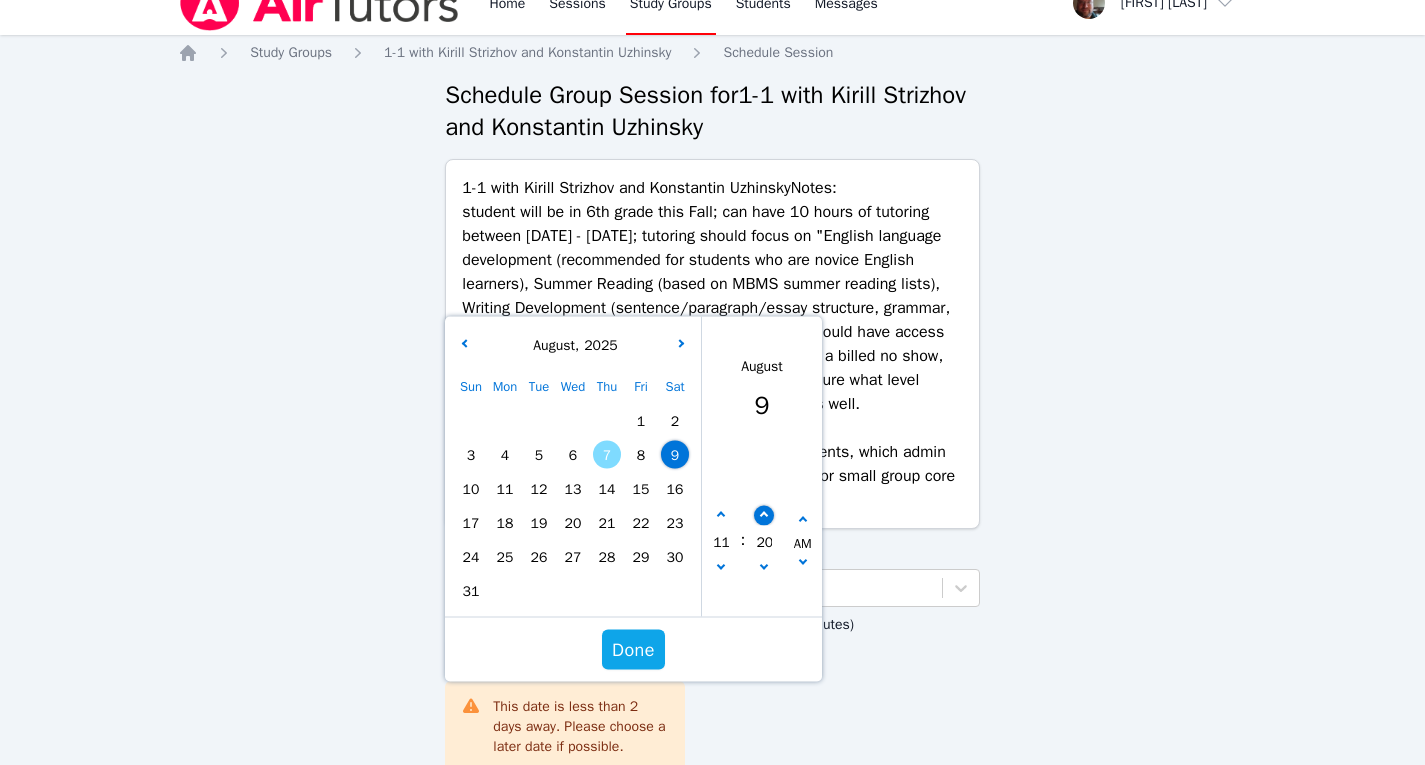 click at bounding box center (765, 515) 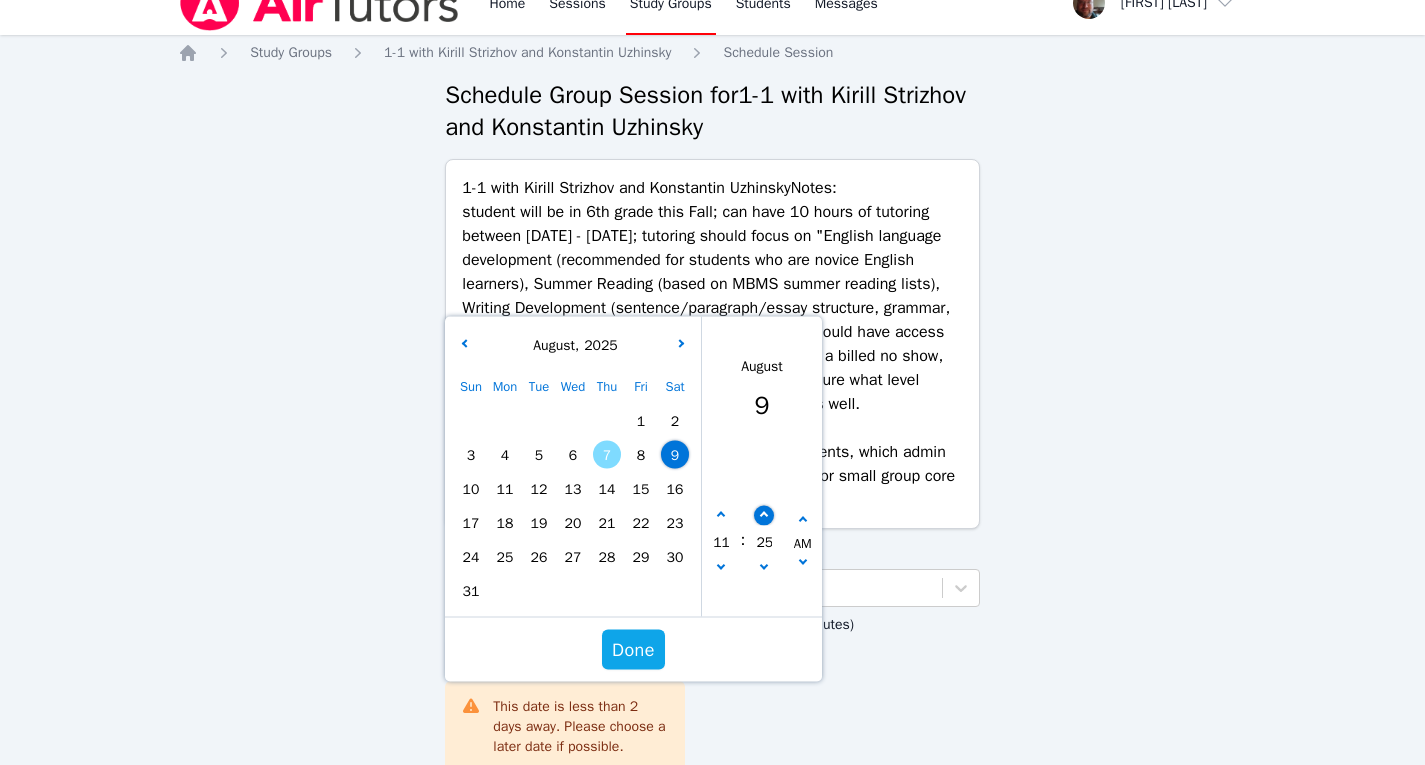 click at bounding box center (765, 515) 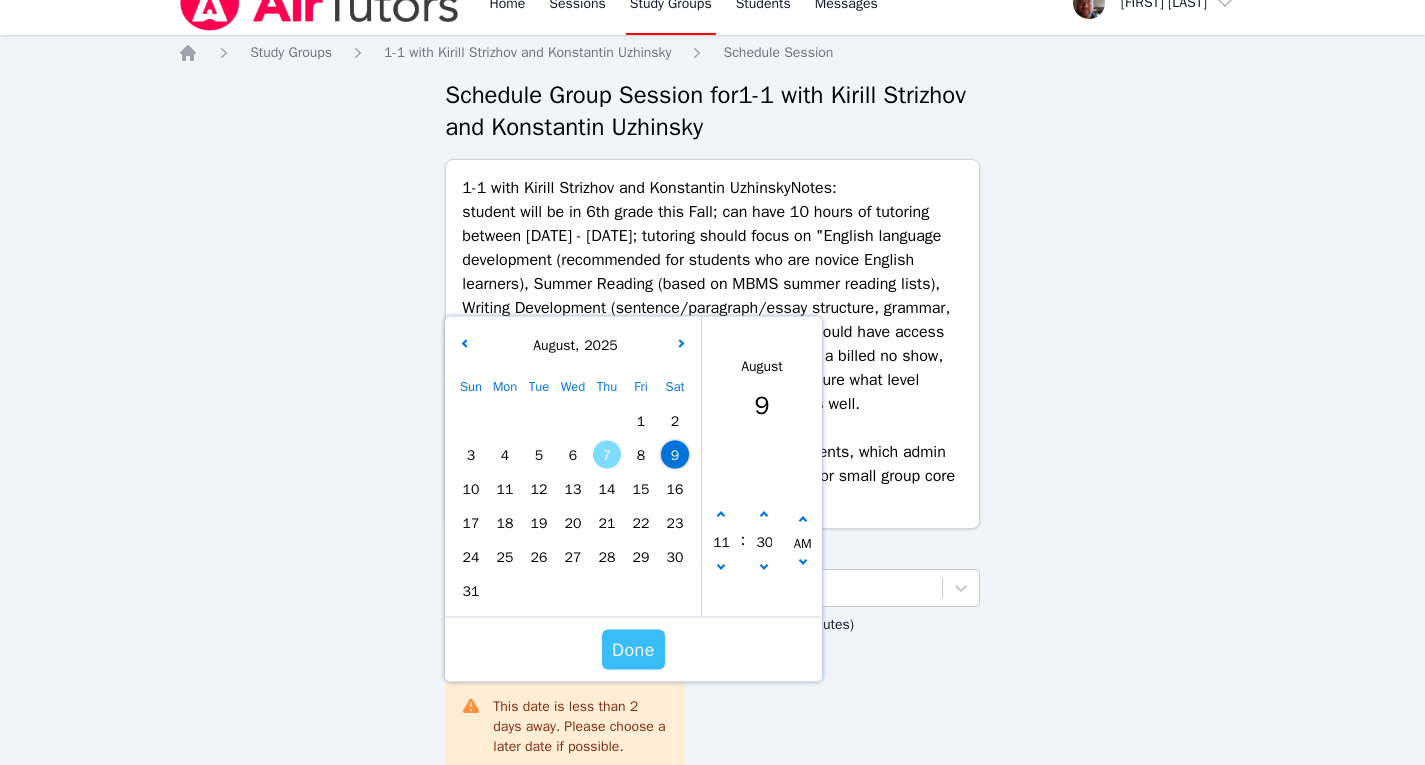 click on "Done" at bounding box center [633, 650] 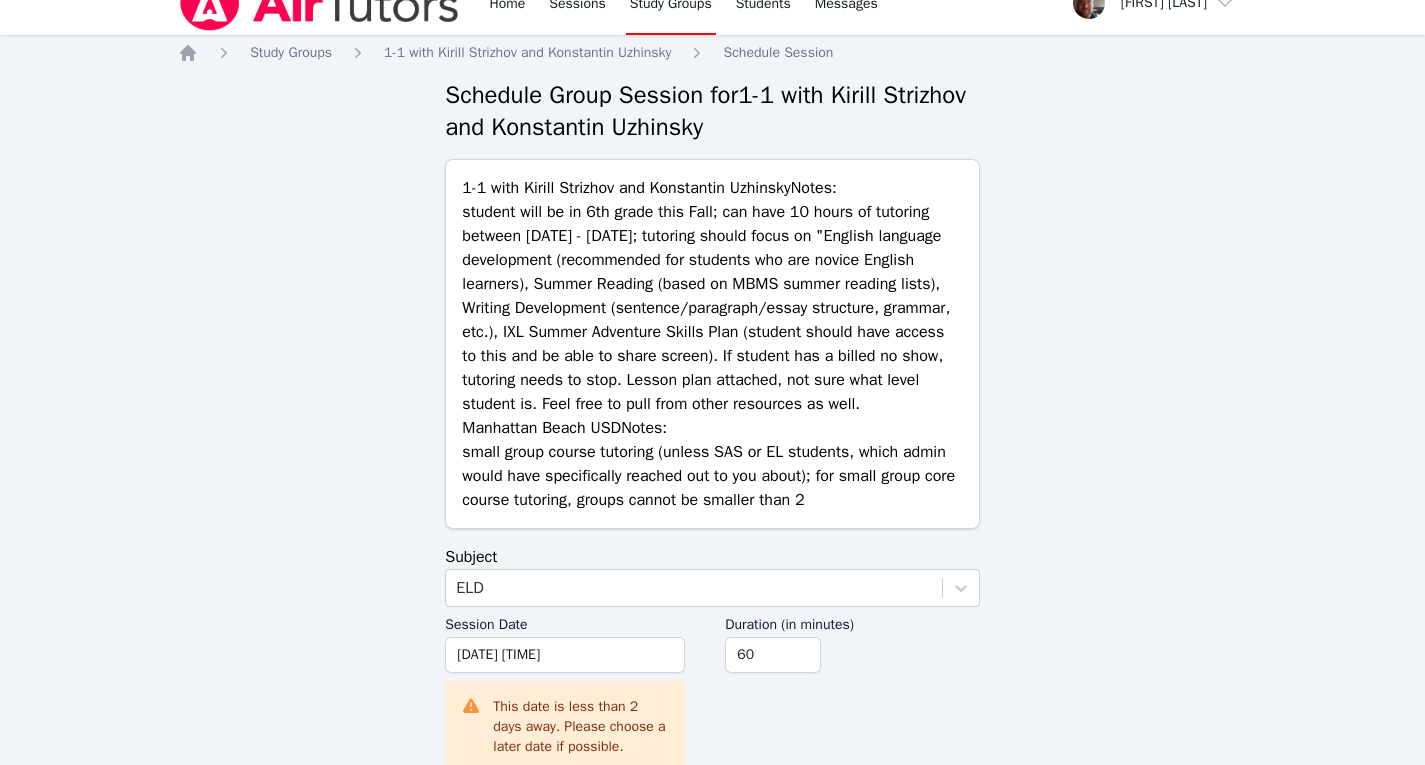 scroll, scrollTop: 125, scrollLeft: 0, axis: vertical 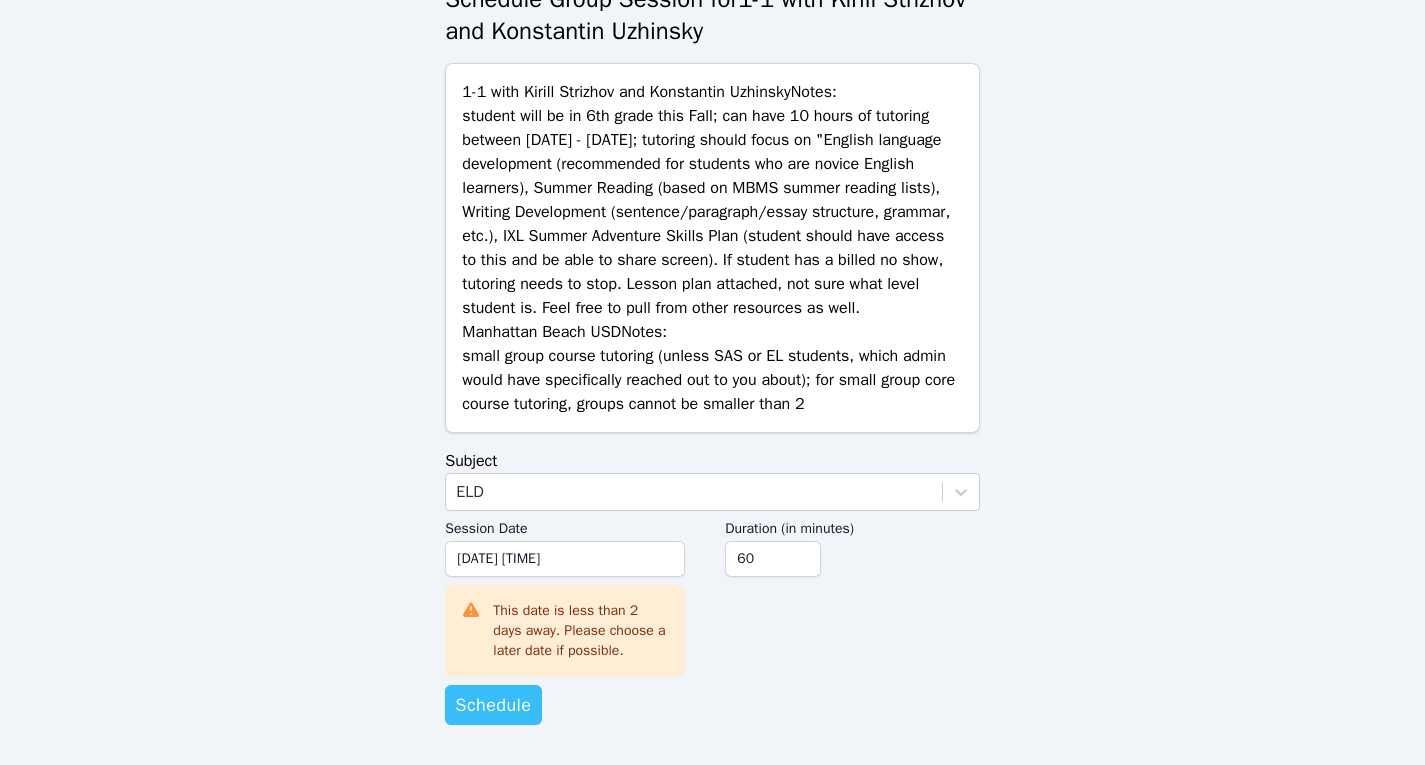 click on "Schedule" at bounding box center (493, 705) 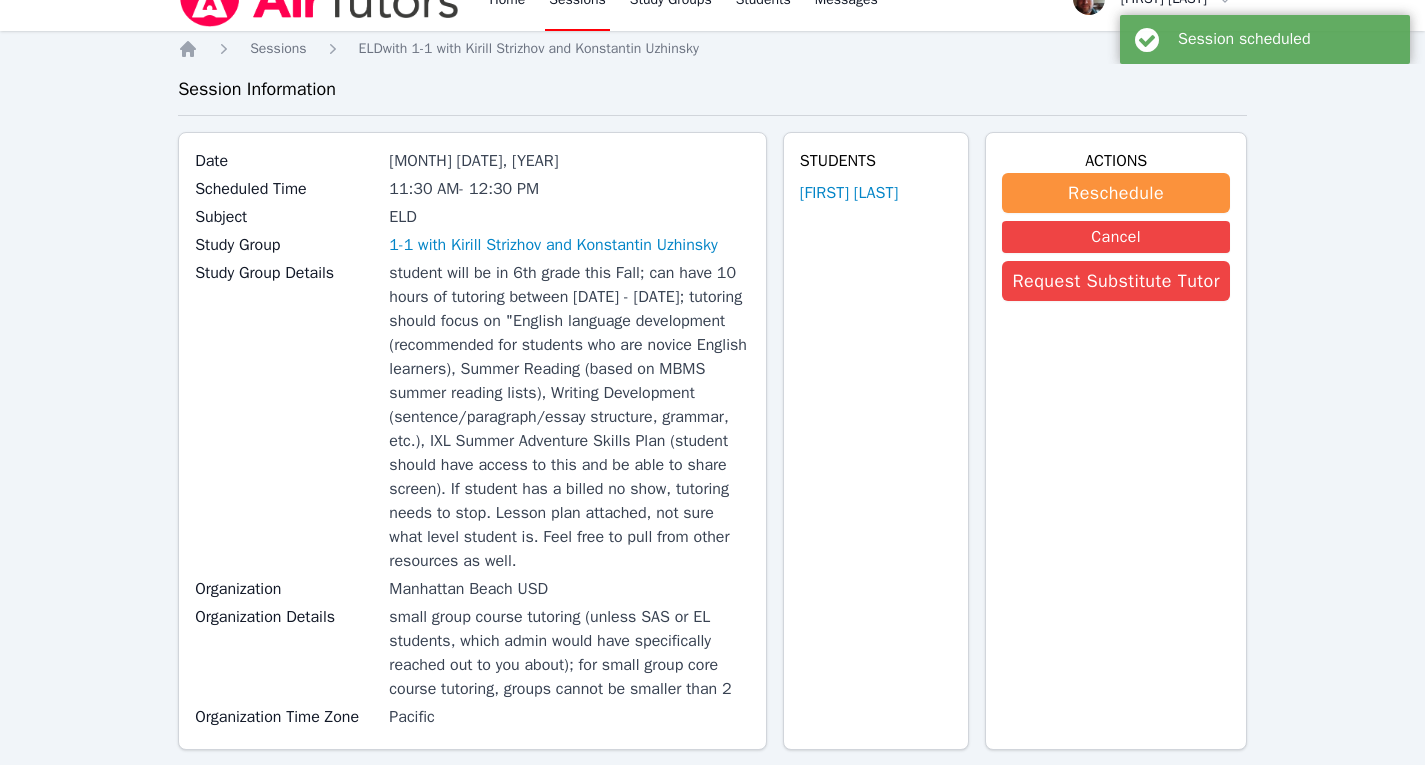 scroll, scrollTop: 0, scrollLeft: 0, axis: both 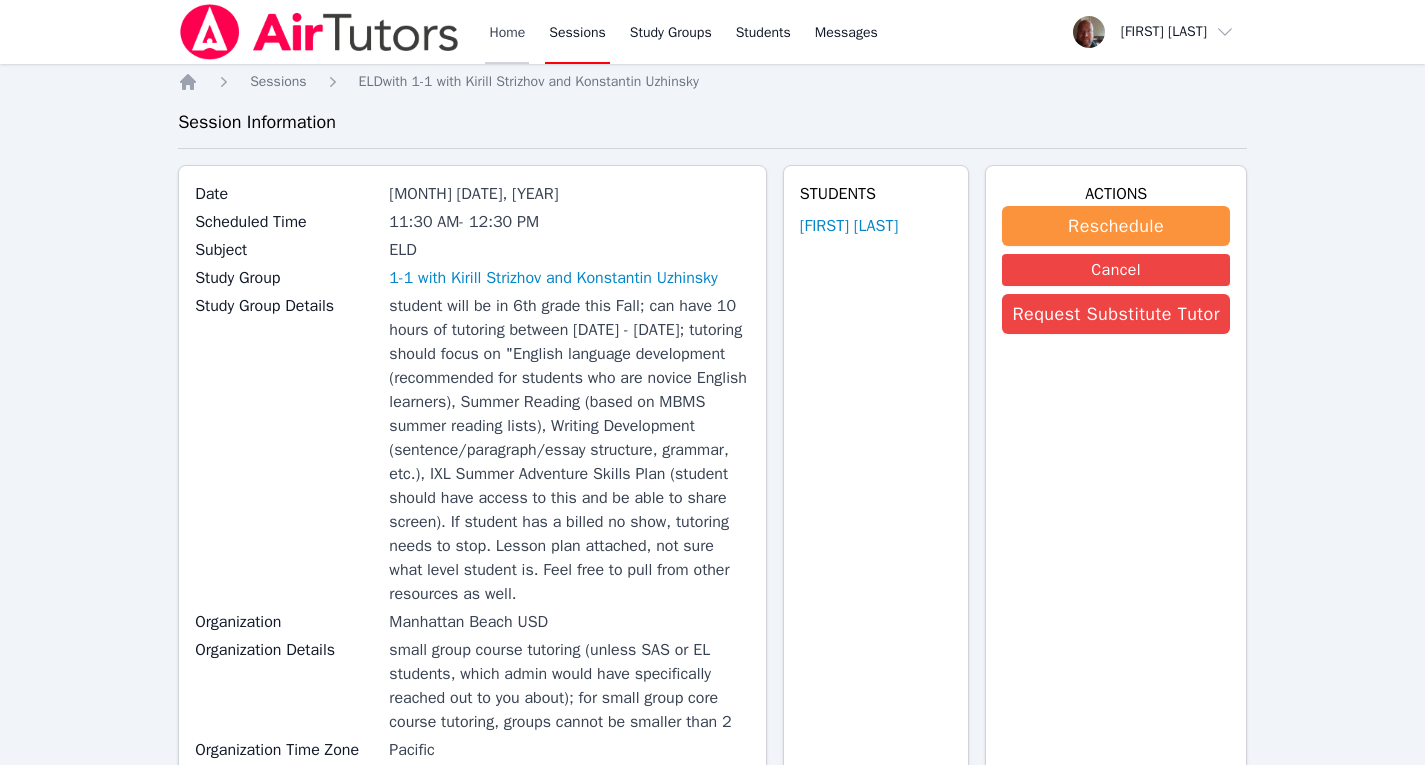 click on "Home" at bounding box center [507, 32] 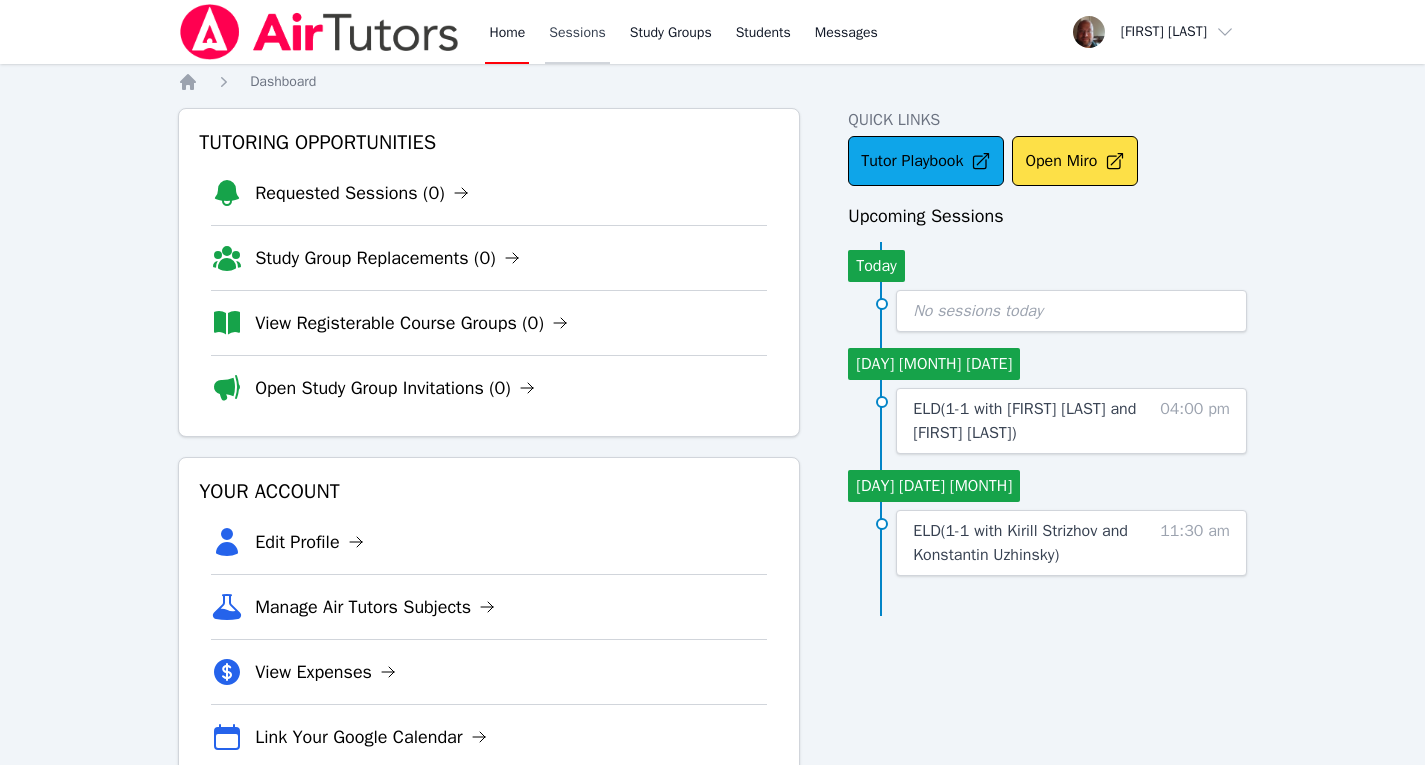 click on "Sessions" at bounding box center (577, 32) 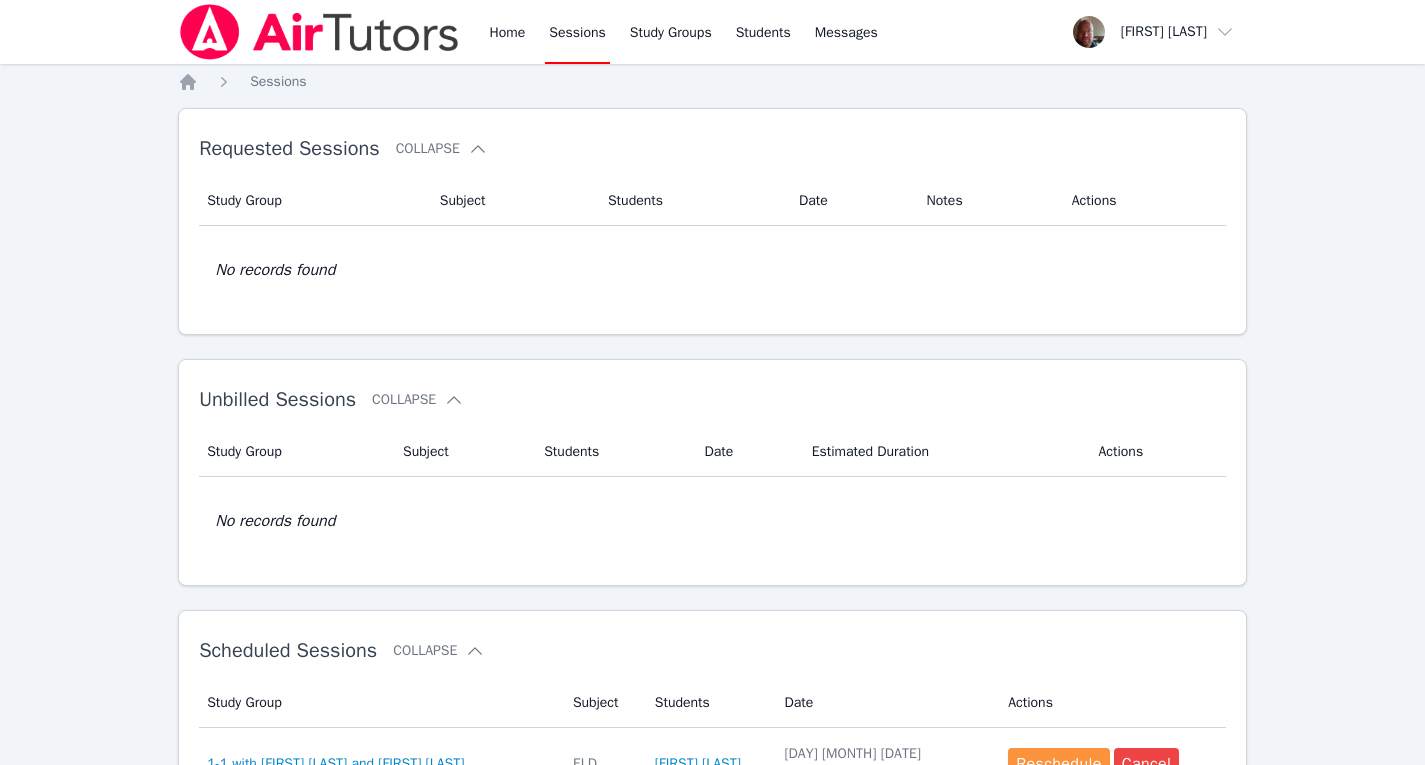 scroll, scrollTop: 315, scrollLeft: 0, axis: vertical 